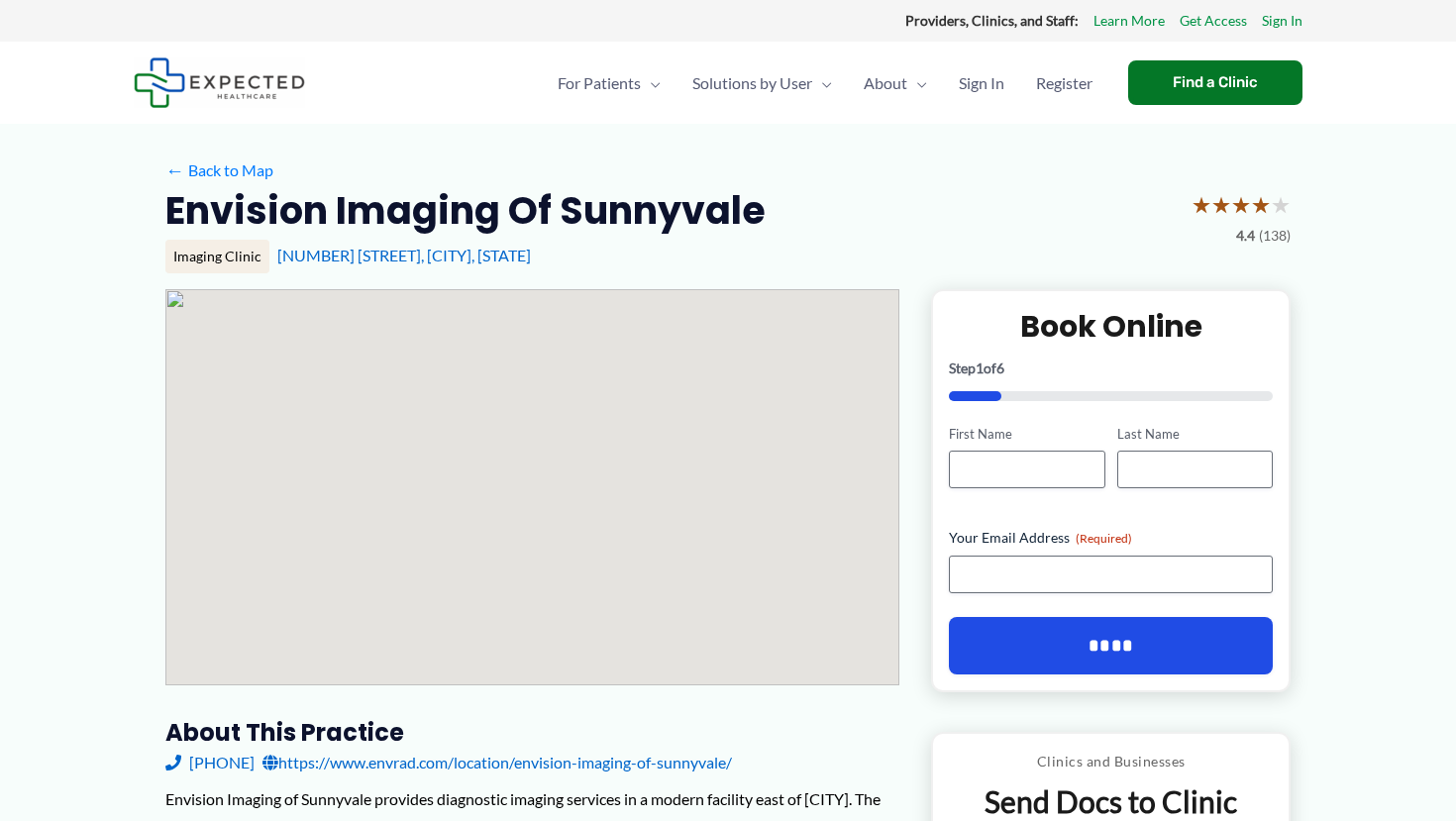 scroll, scrollTop: 0, scrollLeft: 0, axis: both 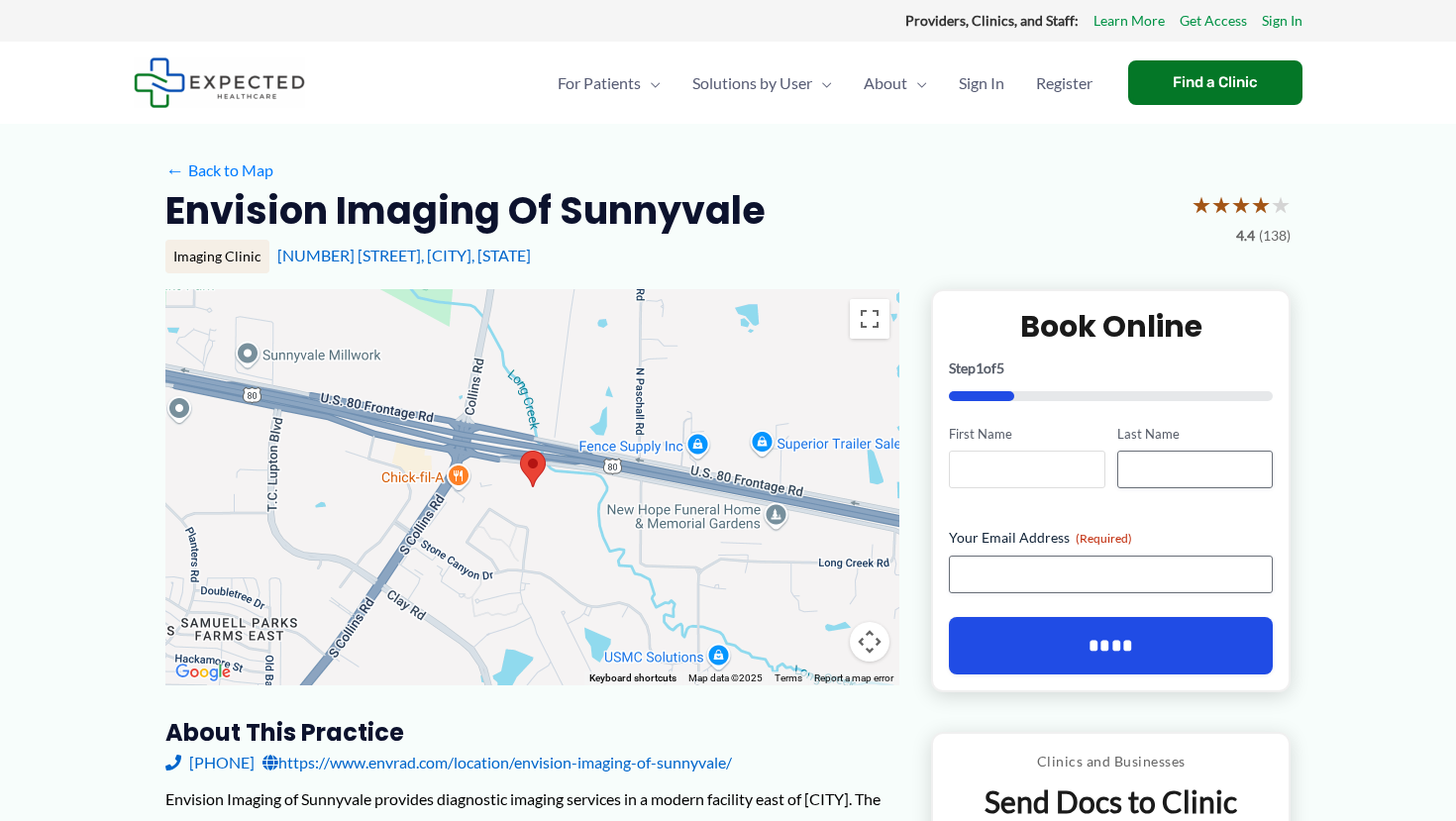 click on "First Name" at bounding box center (1026, 469) 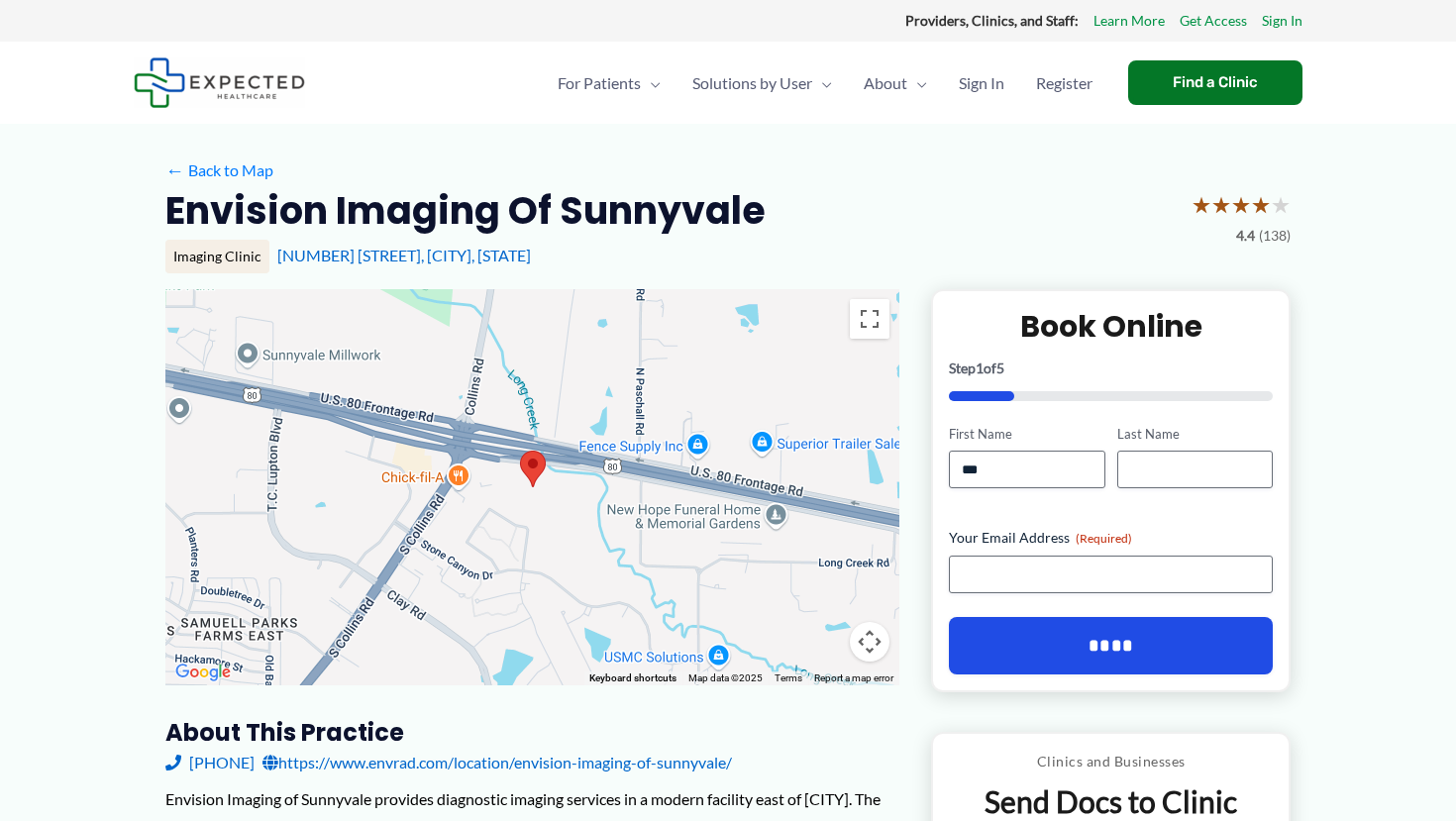 type on "********" 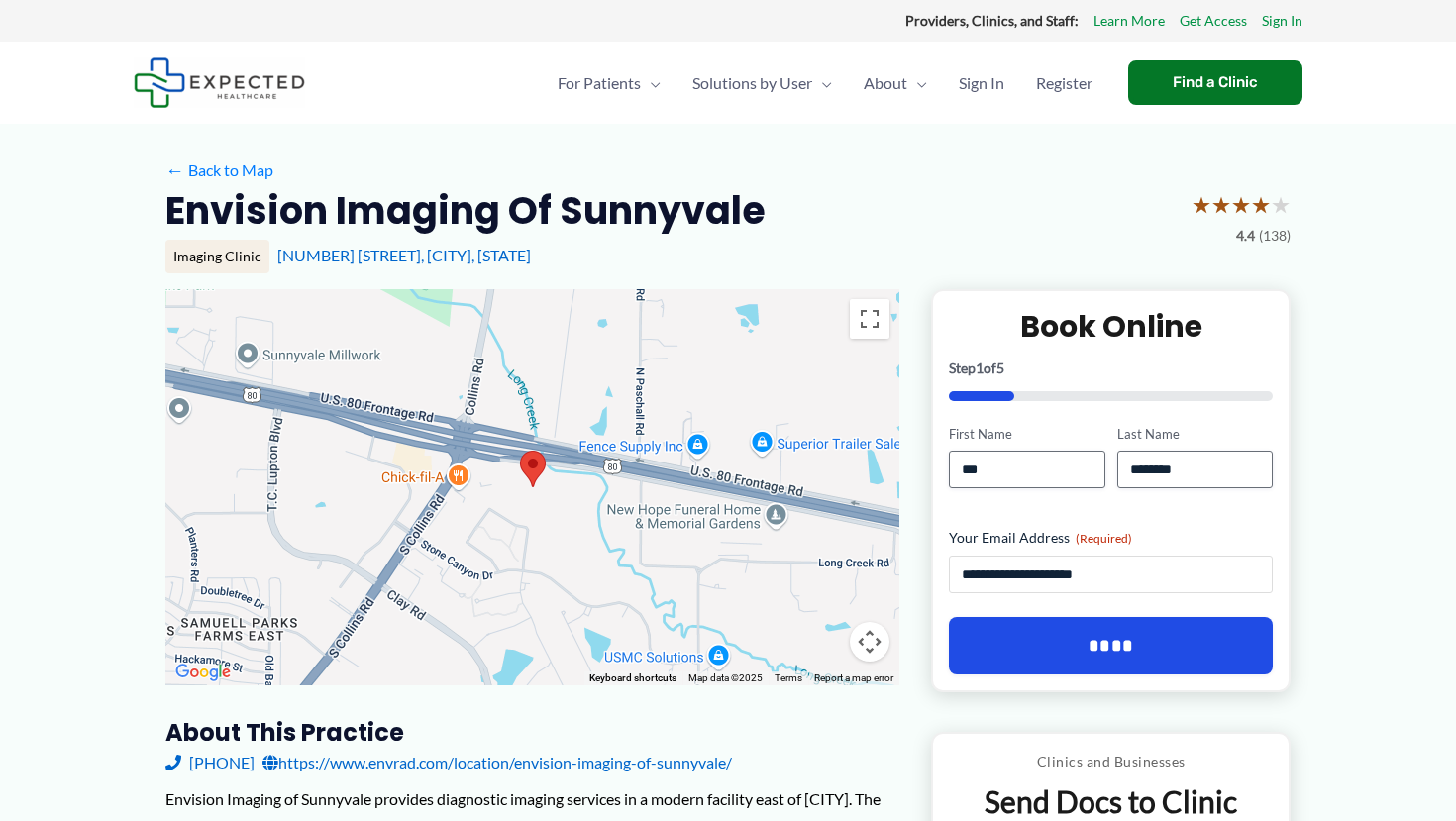 click on "**********" at bounding box center [1110, 574] 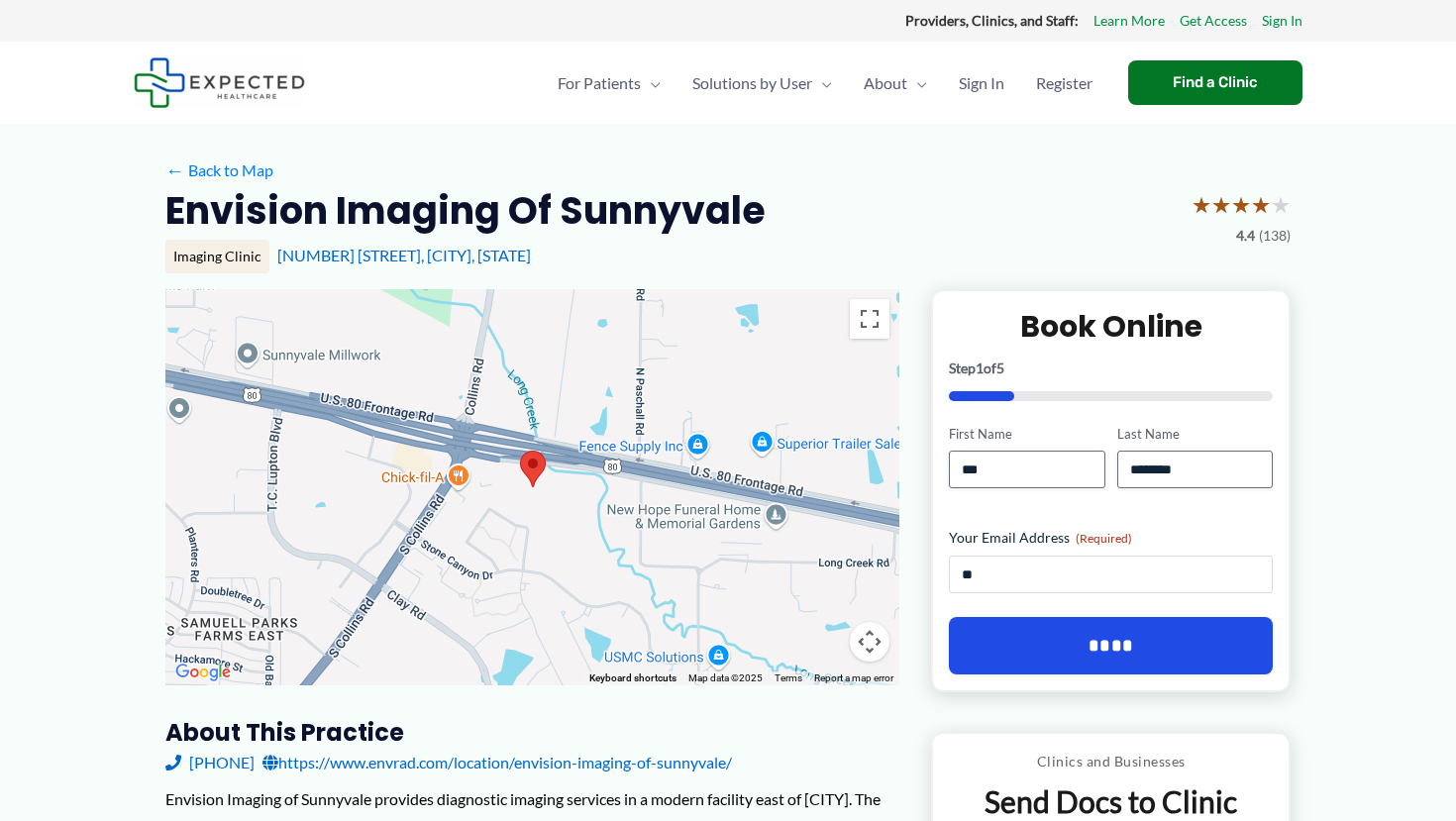 type on "*" 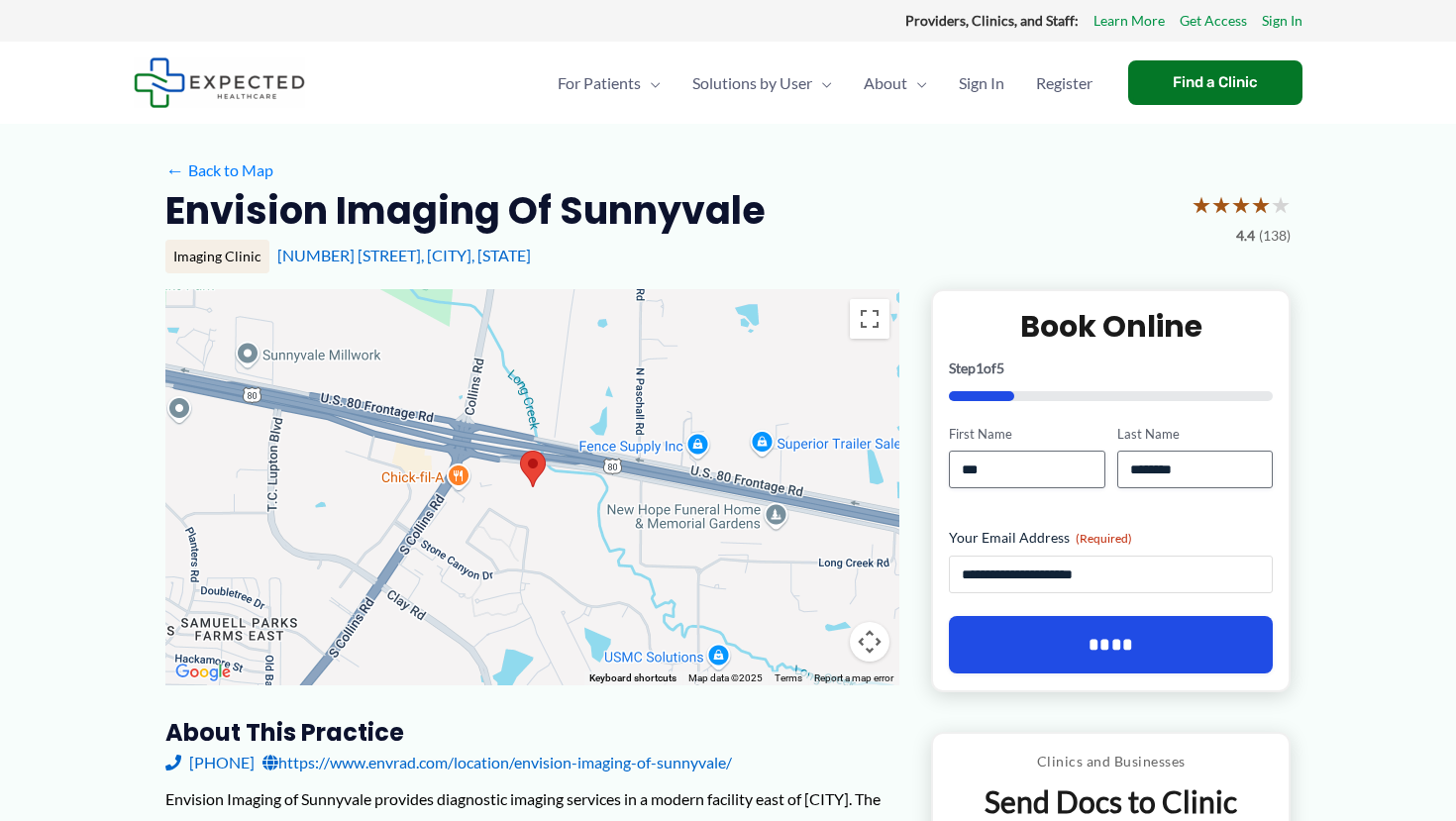 type on "**********" 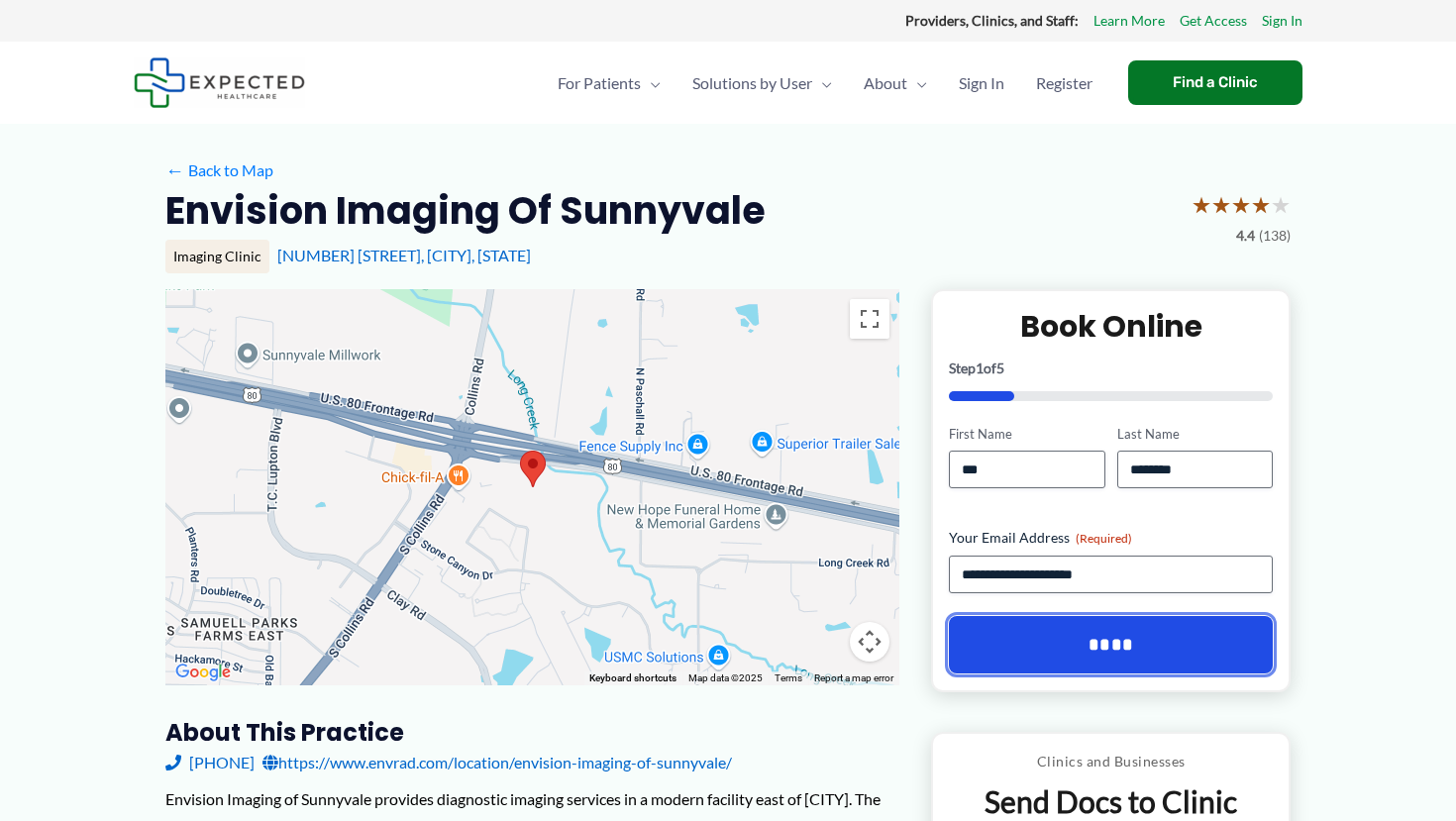 click on "****" at bounding box center [1110, 645] 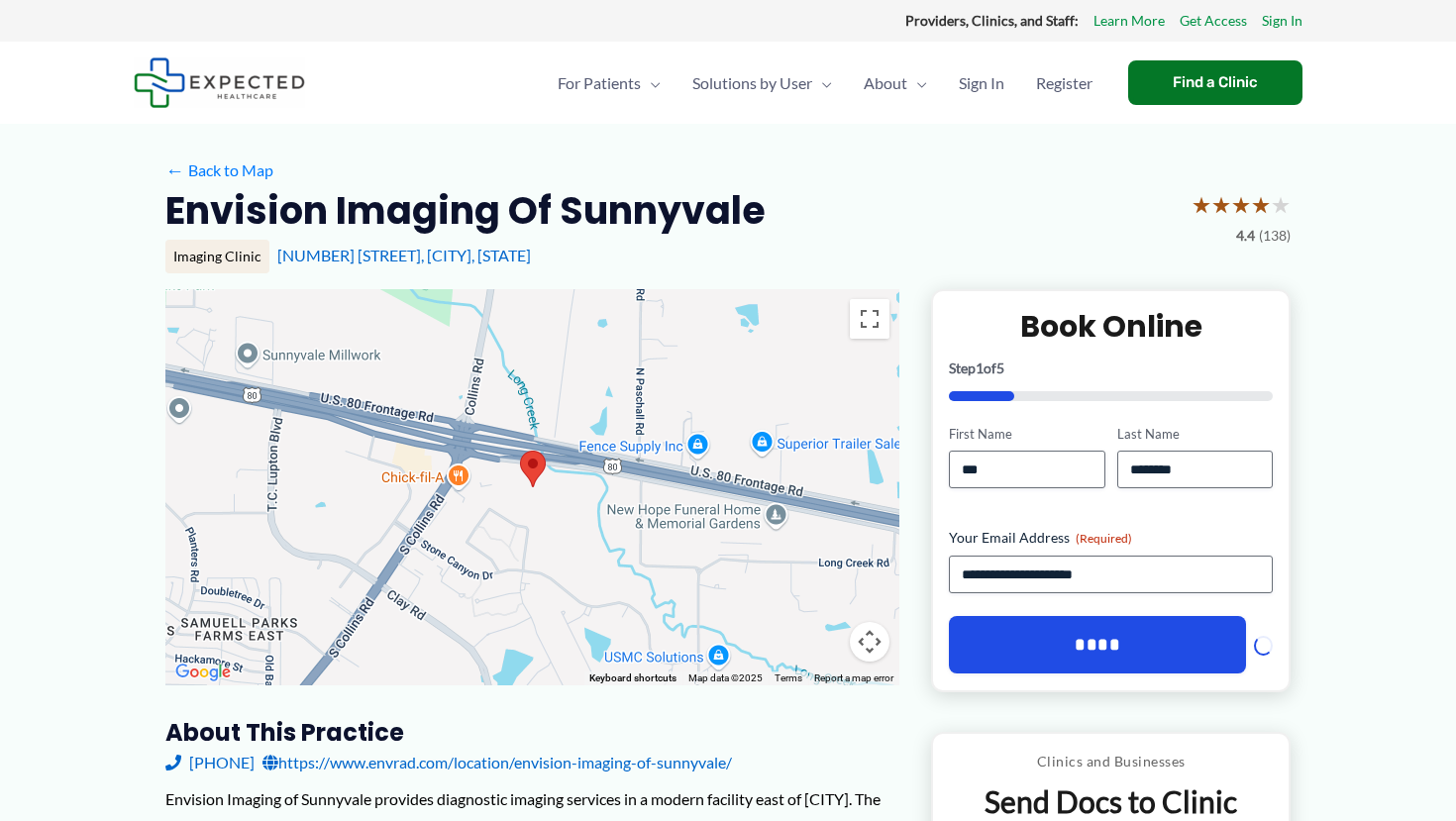 scroll, scrollTop: 0, scrollLeft: 0, axis: both 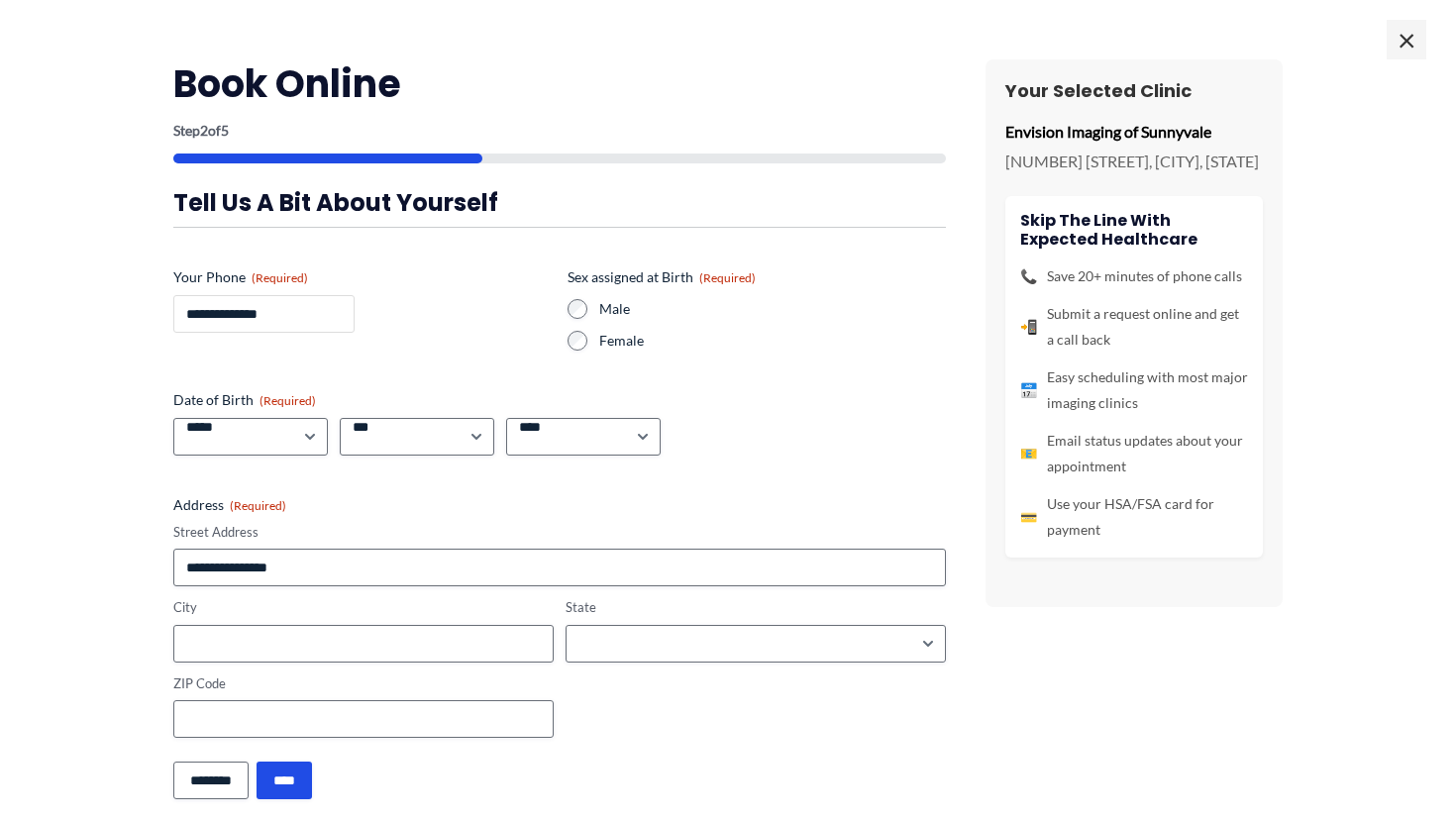 click on "**********" at bounding box center (263, 314) 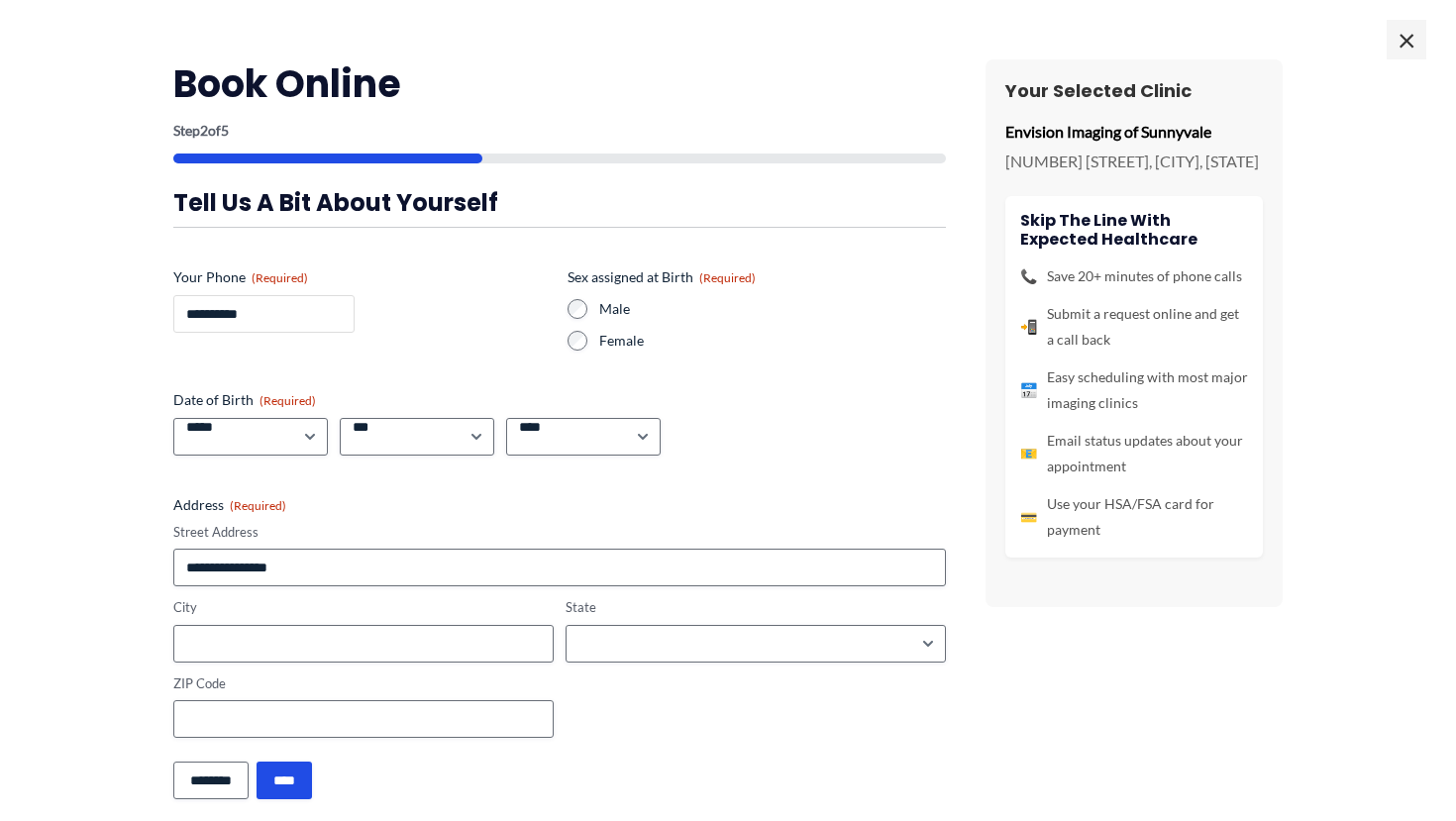 type on "**********" 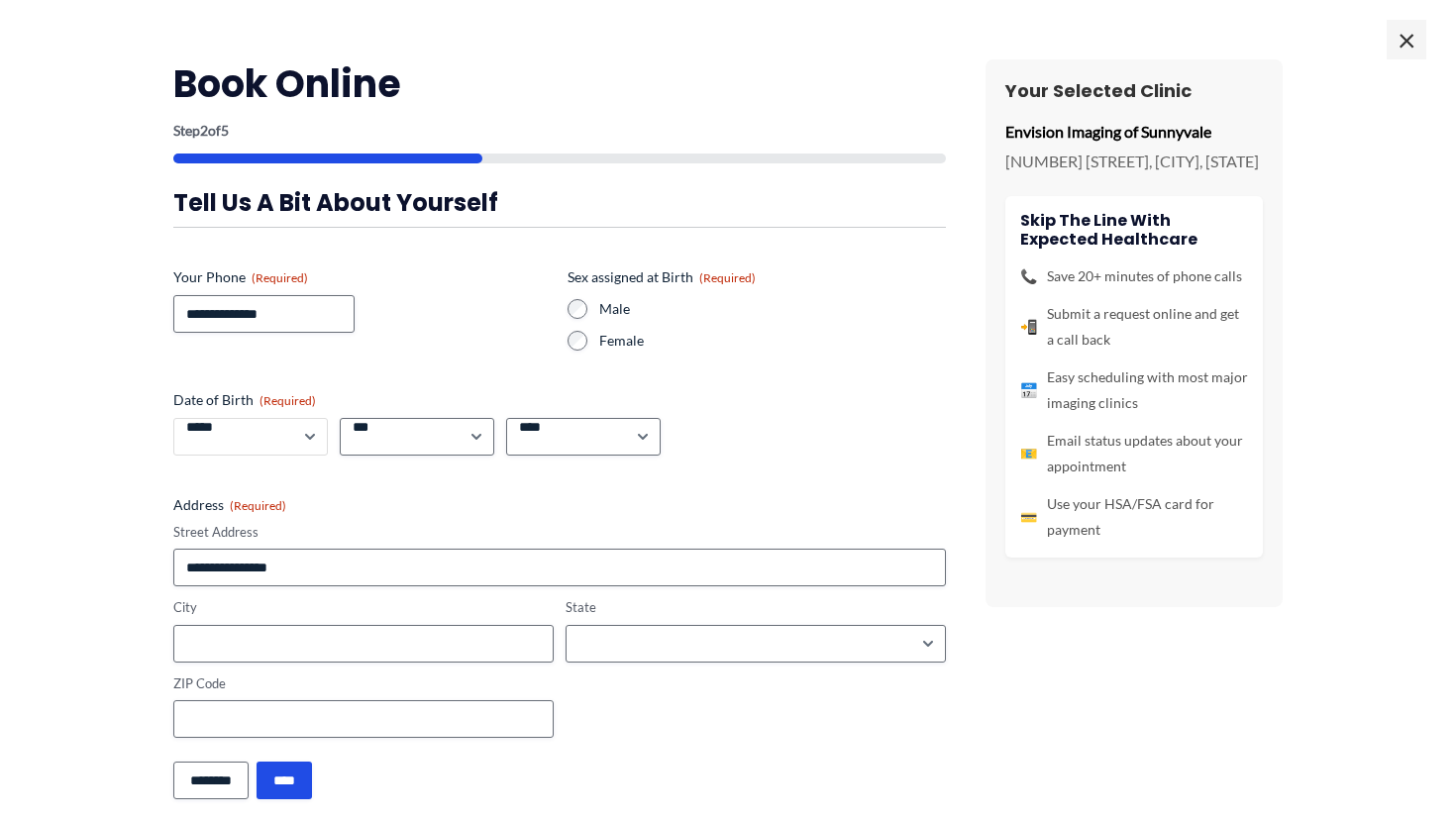 click on "***** * * * * * * * * * ** ** **" at bounding box center [251, 437] 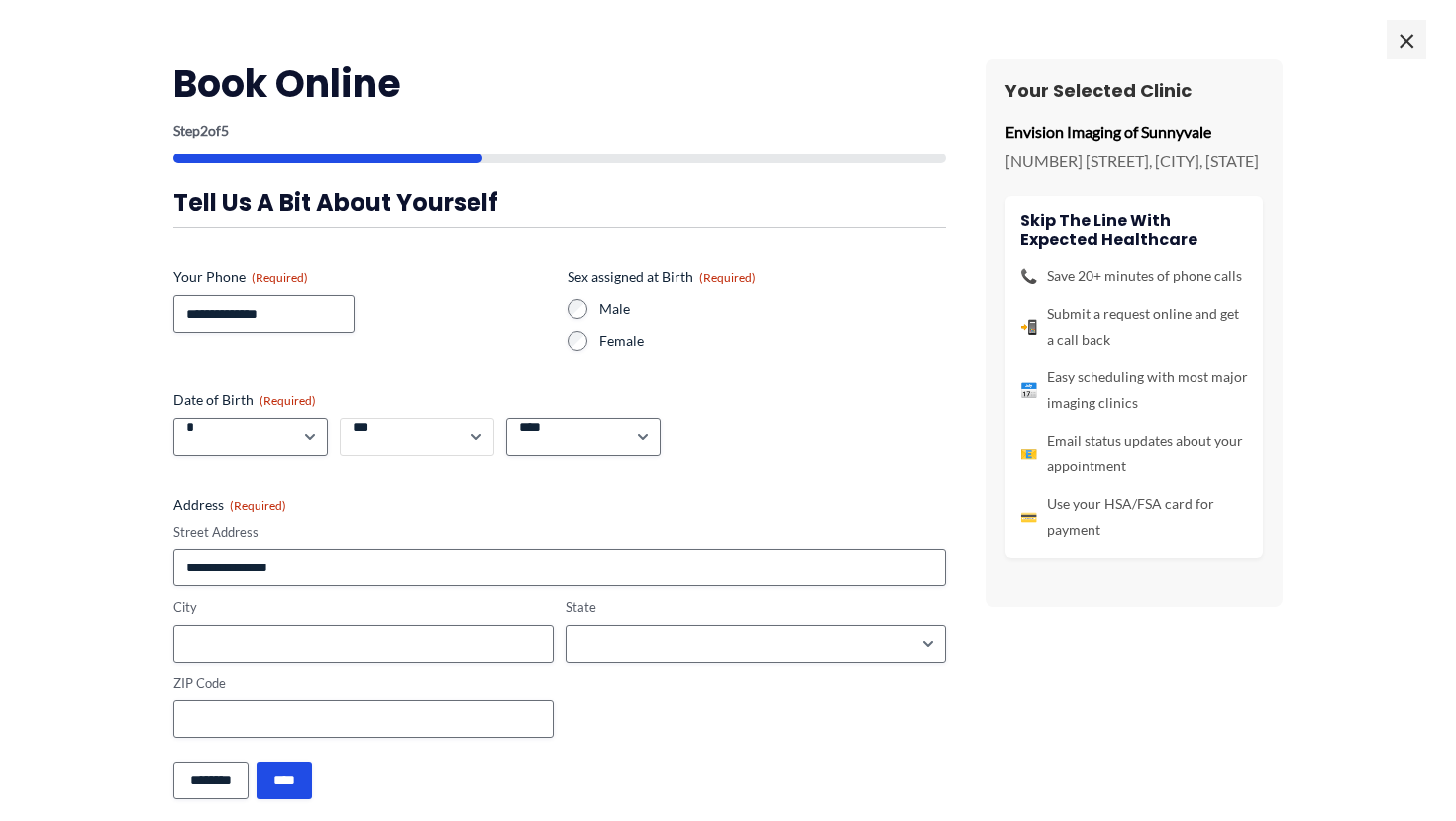 click on "*** * * * * * * * * * ** ** ** ** ** ** ** ** ** ** ** ** ** ** ** ** ** ** ** ** ** **" at bounding box center (417, 437) 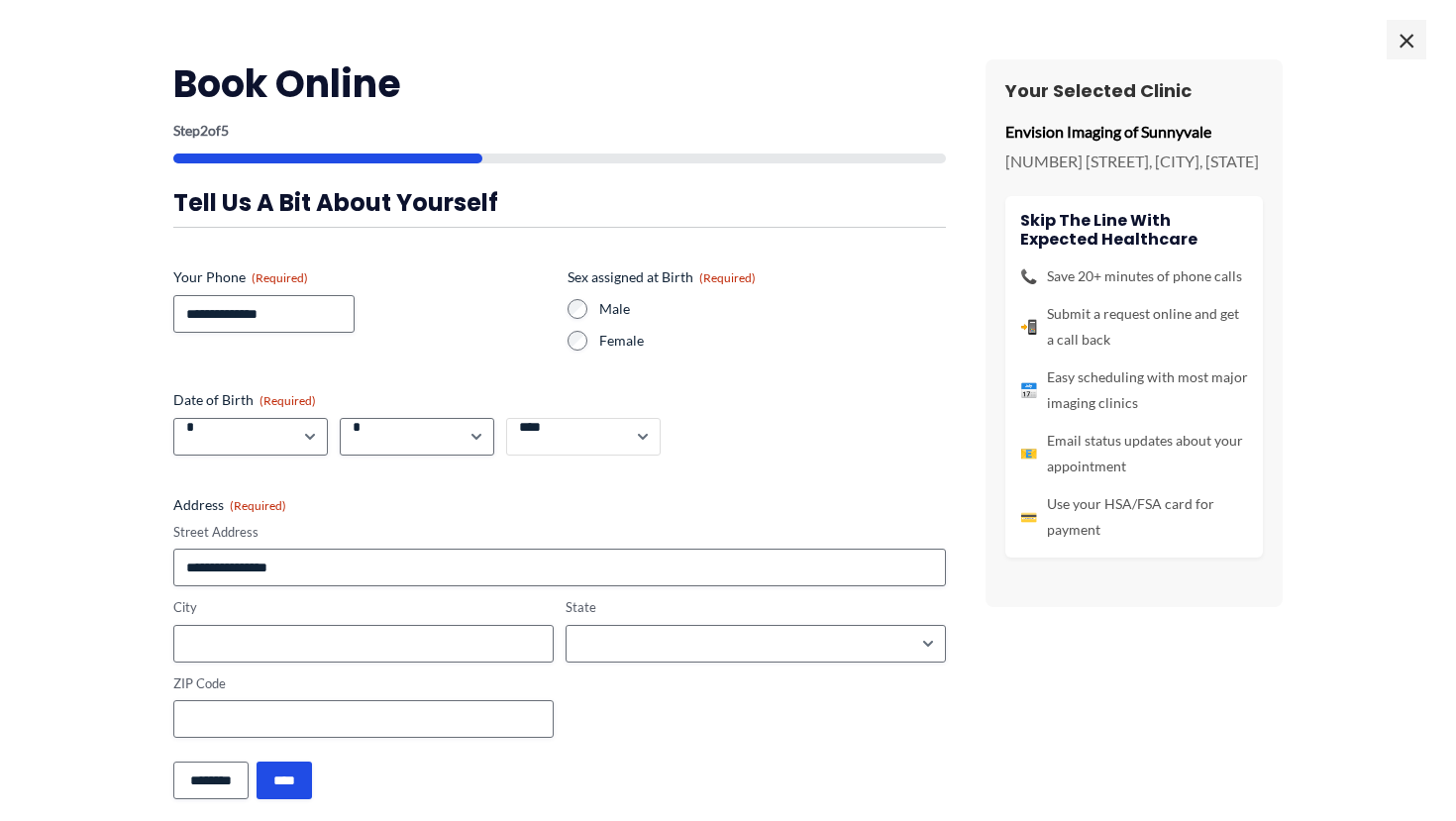 click on "**** **** **** **** **** **** **** **** **** **** **** **** **** **** **** **** **** **** **** **** **** **** **** **** **** **** **** **** **** **** **** **** **** **** **** **** **** **** **** **** **** **** **** **** **** **** **** **** **** **** **** **** **** **** **** **** **** **** **** **** **** **** **** **** **** **** **** **** **** **** **** **** **** **** **** **** **** **** **** **** **** **** **** **** **** **** **** **** **** **** **** **** **** **** **** **** **** **** **** **** **** **** **** **** **** **** **** ****" at bounding box center [583, 437] 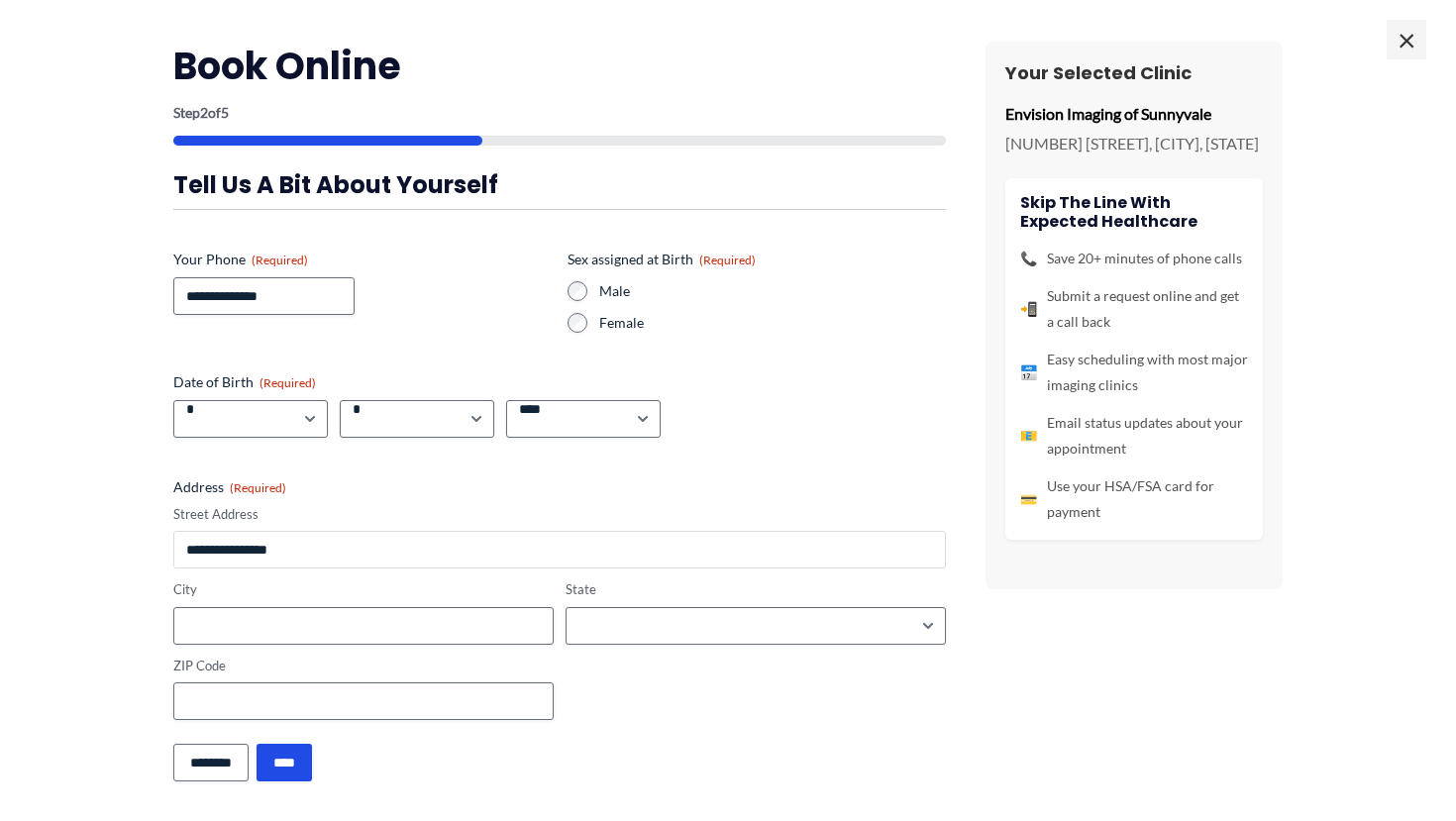 click on "Street Address" at bounding box center [560, 550] 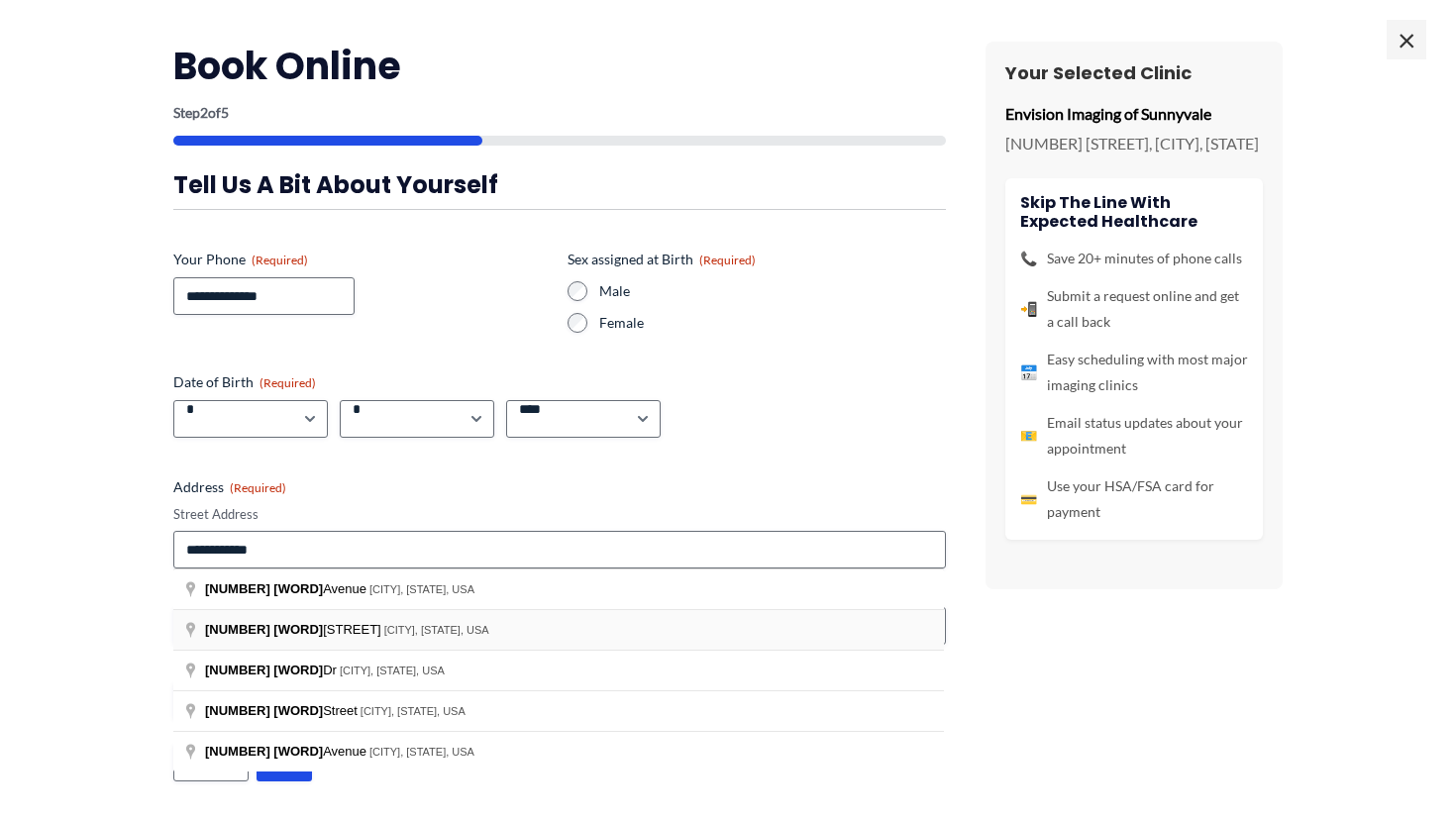 type on "**********" 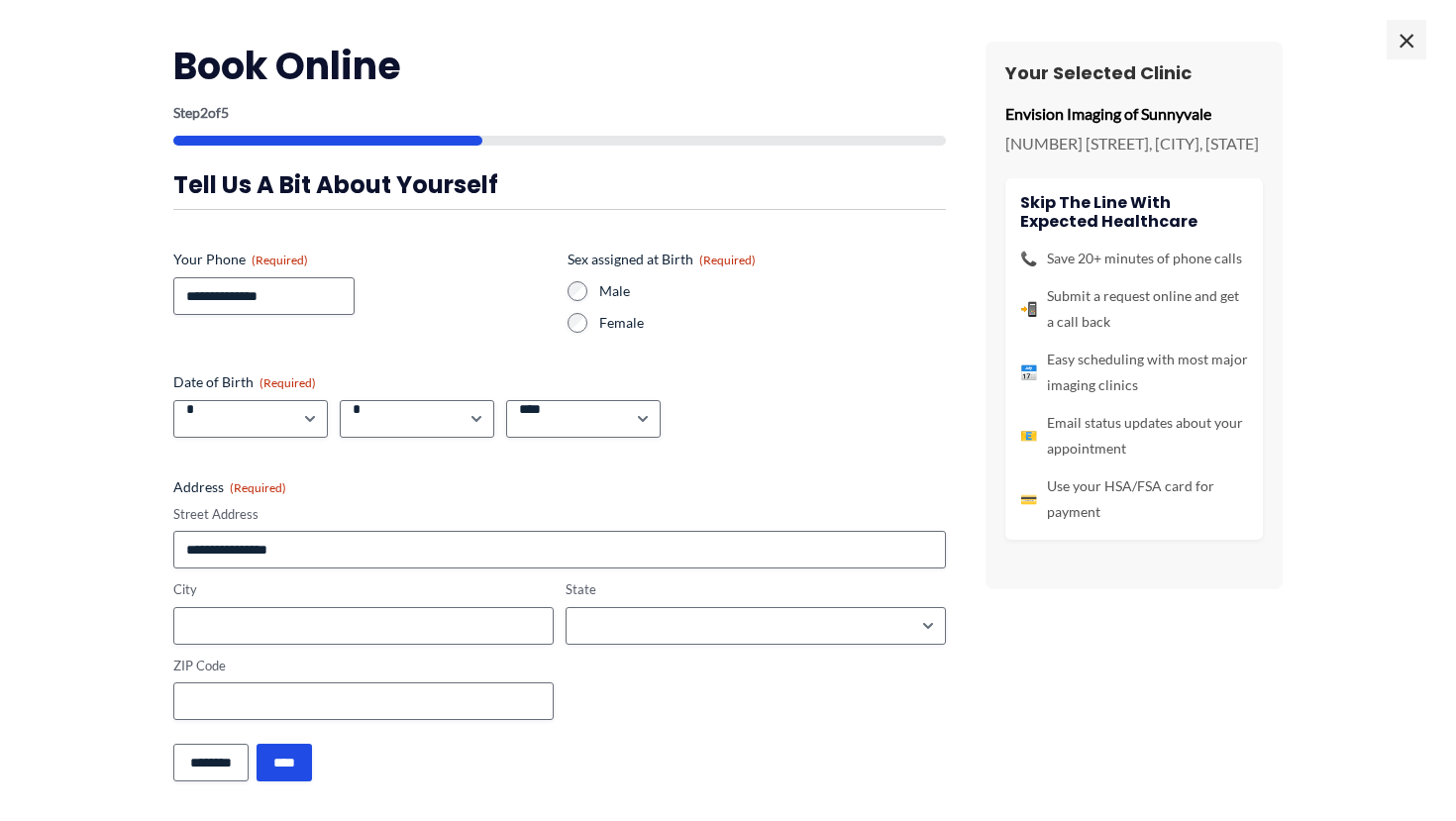 type on "**********" 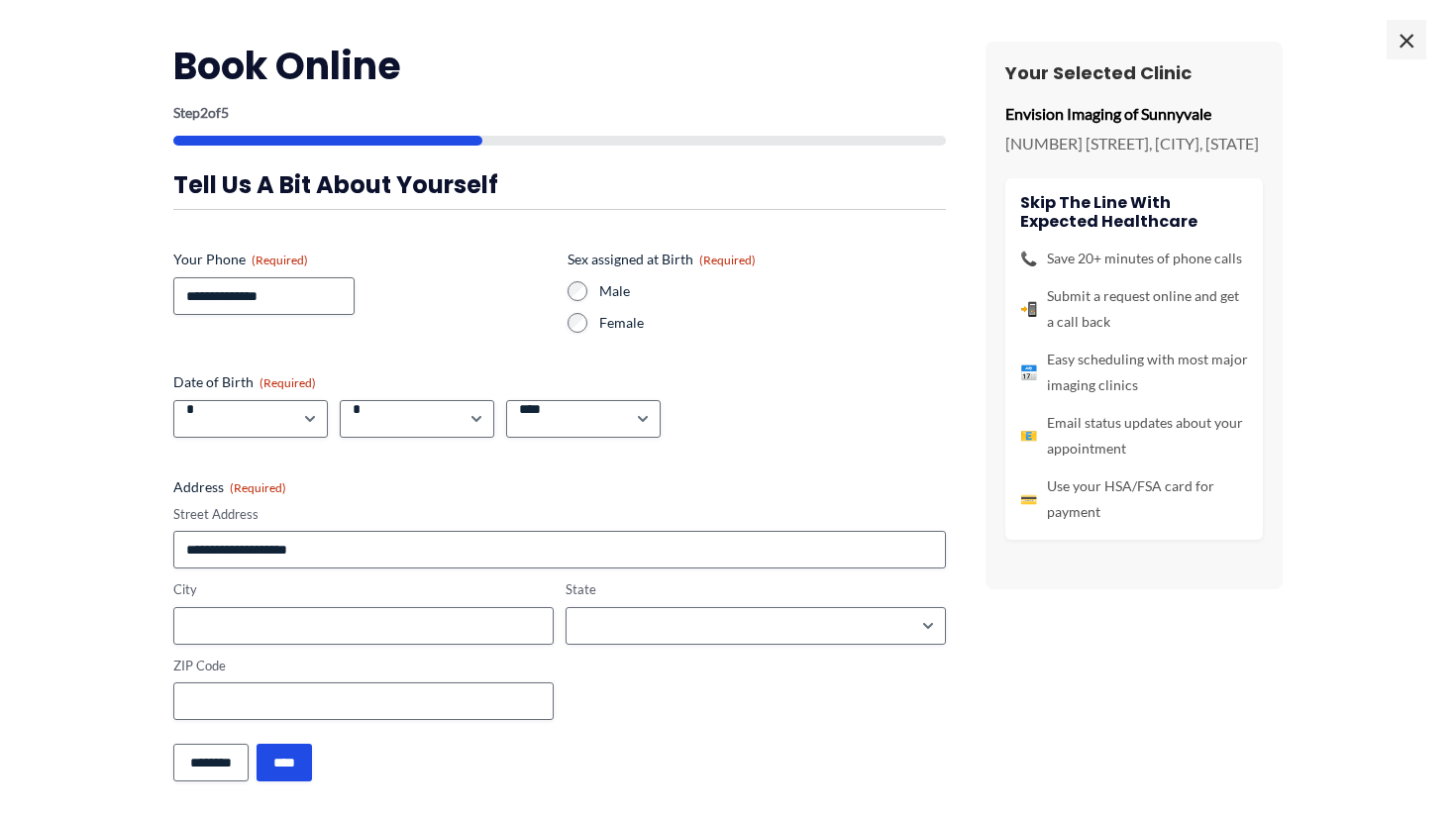 type on "*******" 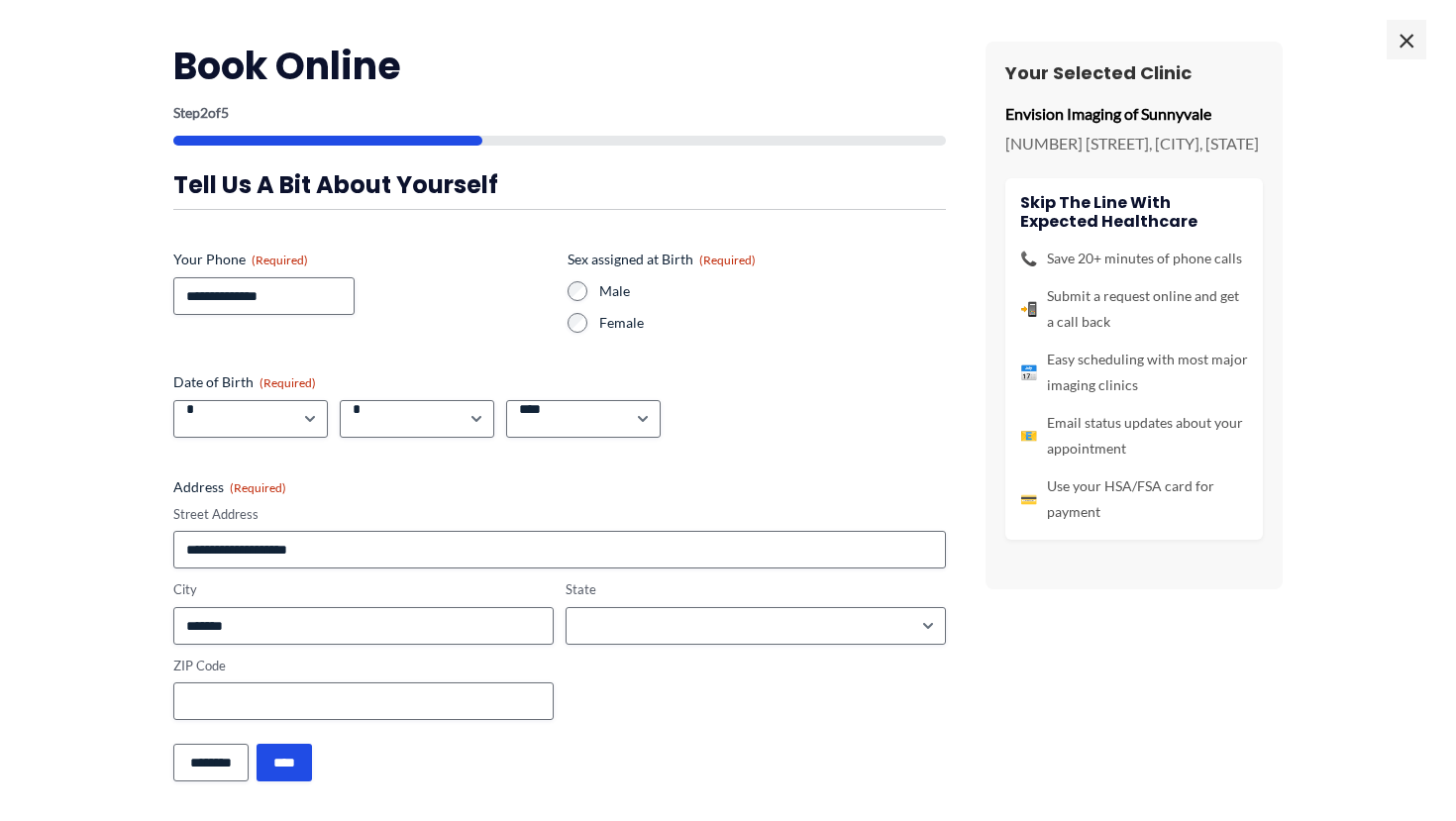 type on "**********" 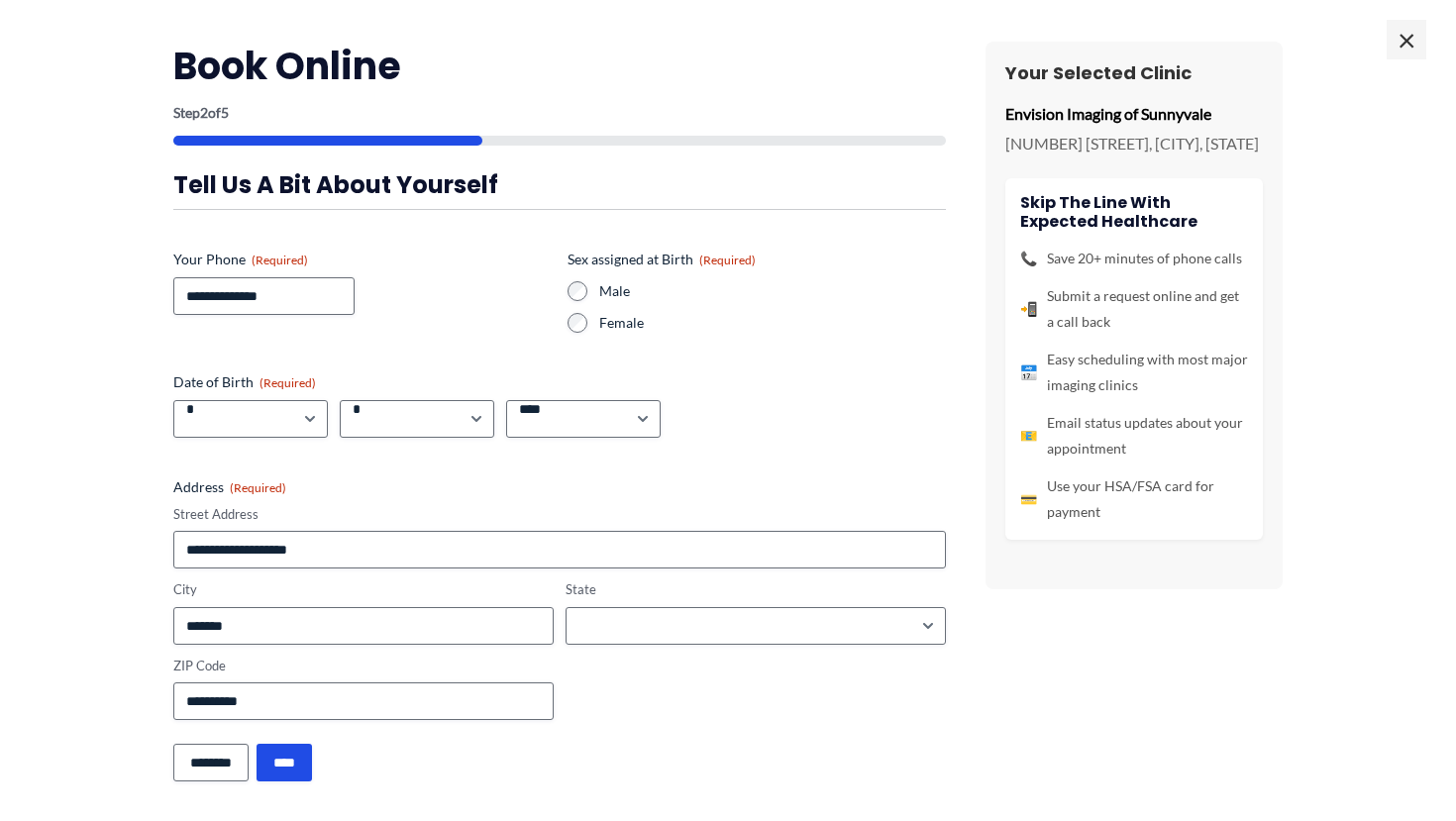 select 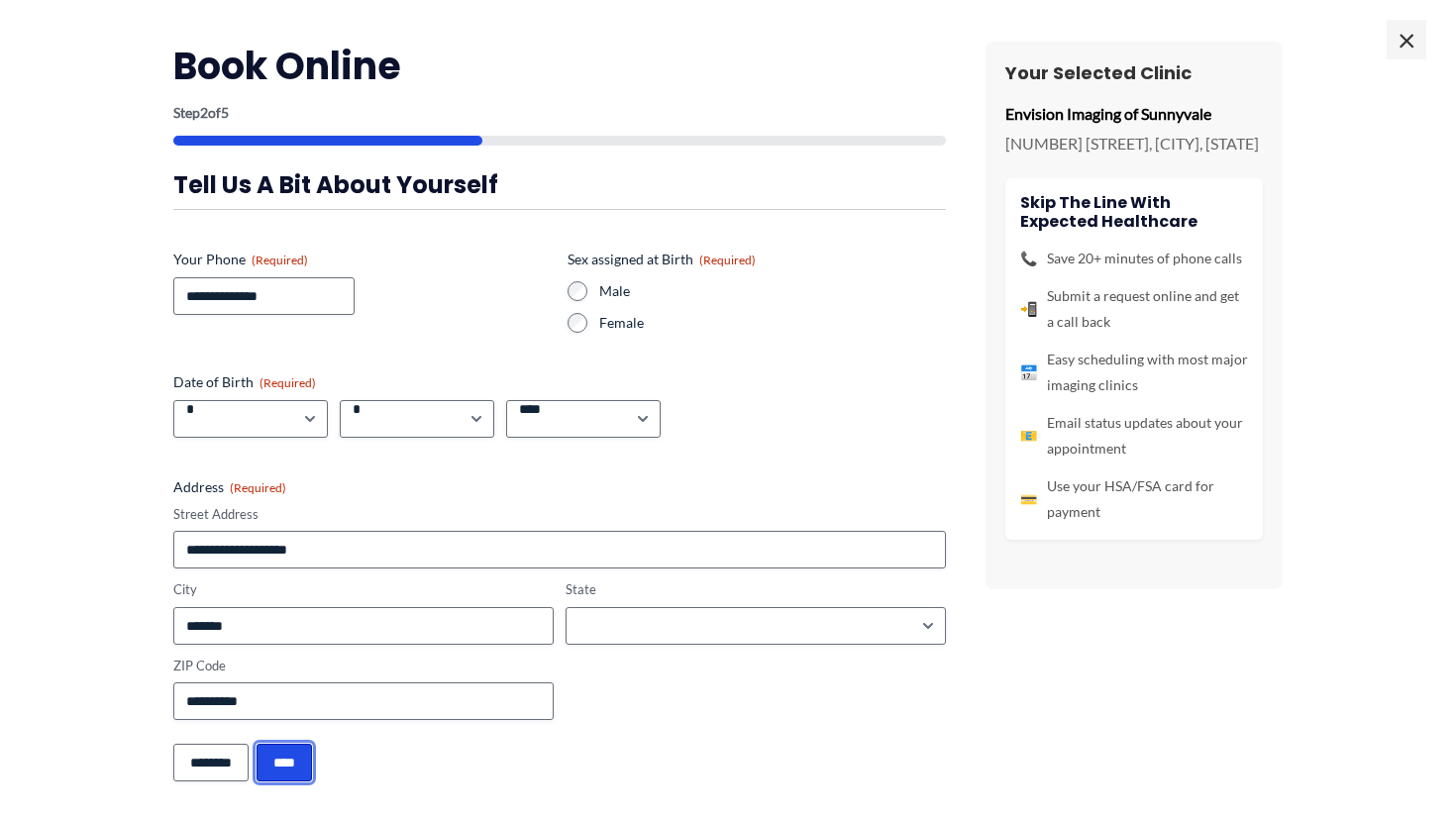 click on "****" at bounding box center (284, 763) 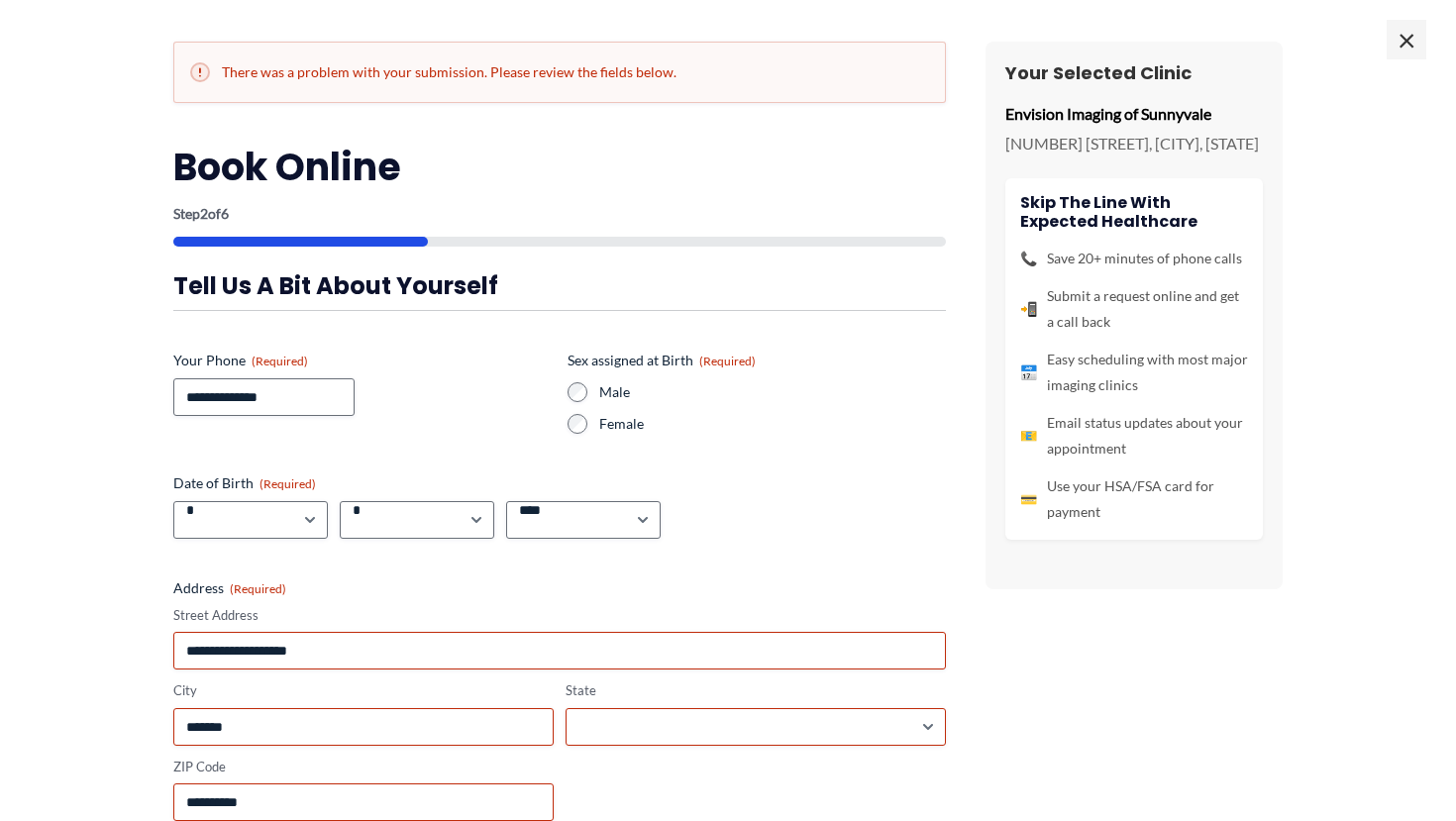 scroll, scrollTop: 257, scrollLeft: 0, axis: vertical 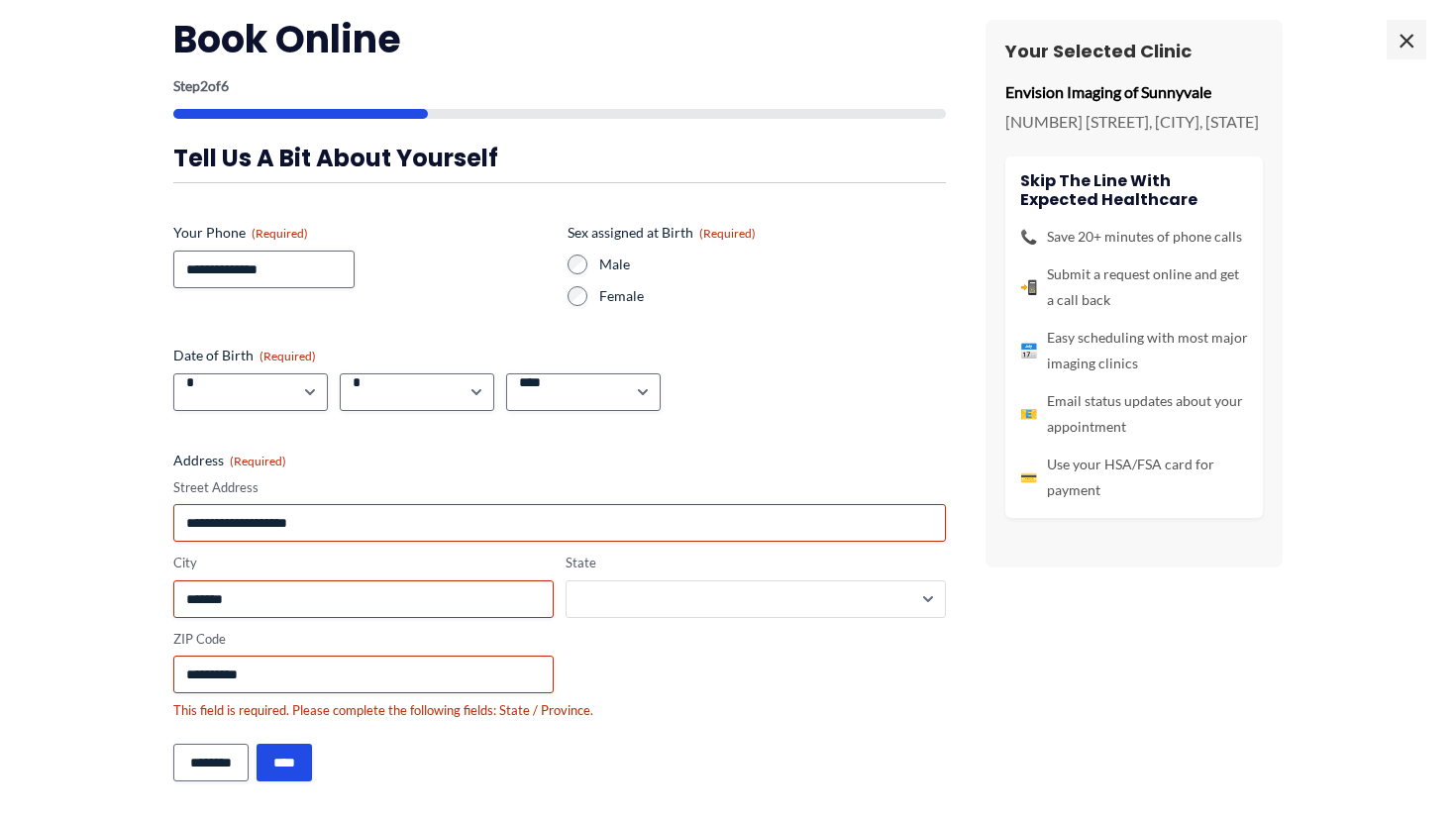 click on "**********" at bounding box center (756, 599) 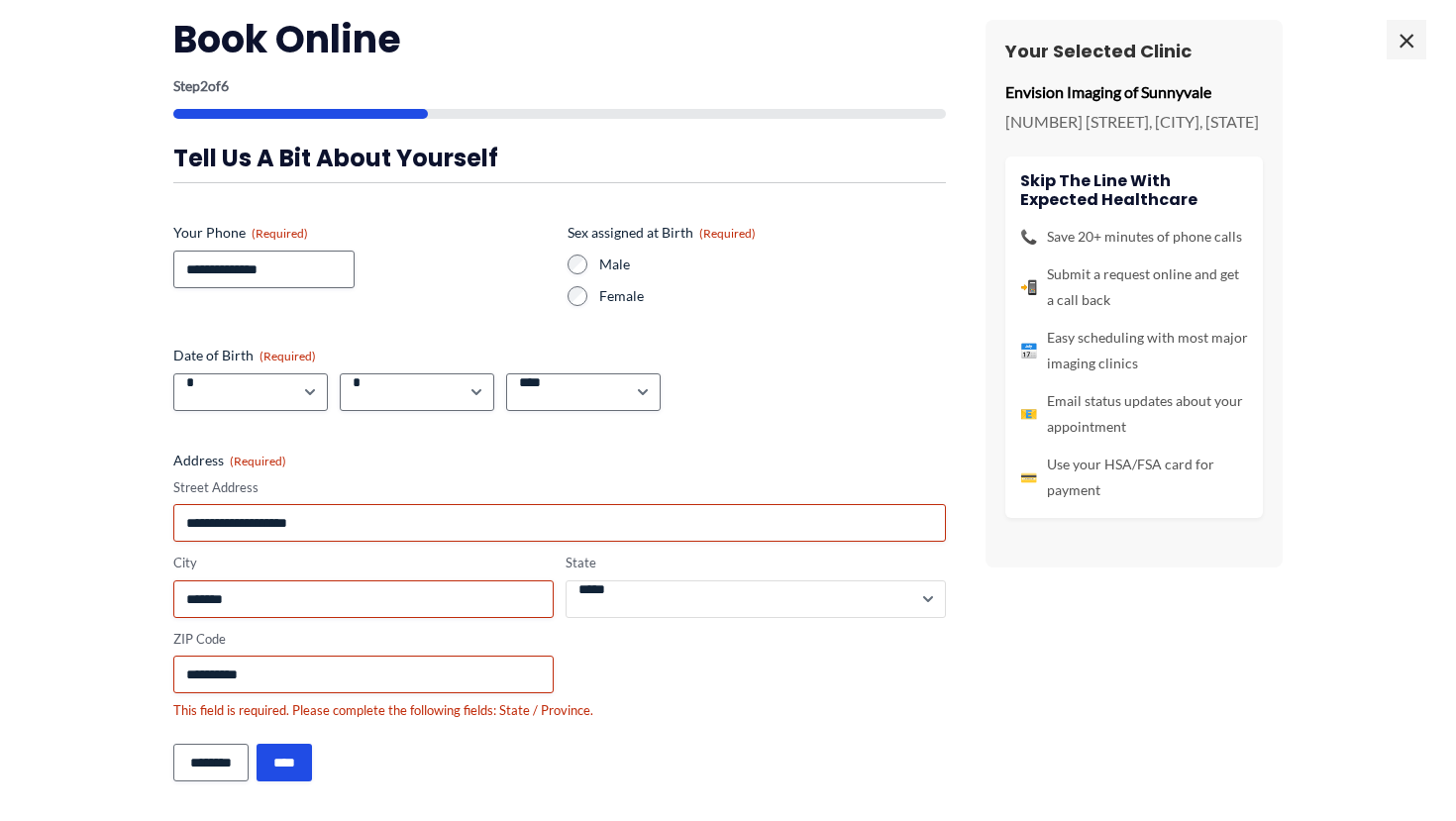 scroll, scrollTop: 922, scrollLeft: 0, axis: vertical 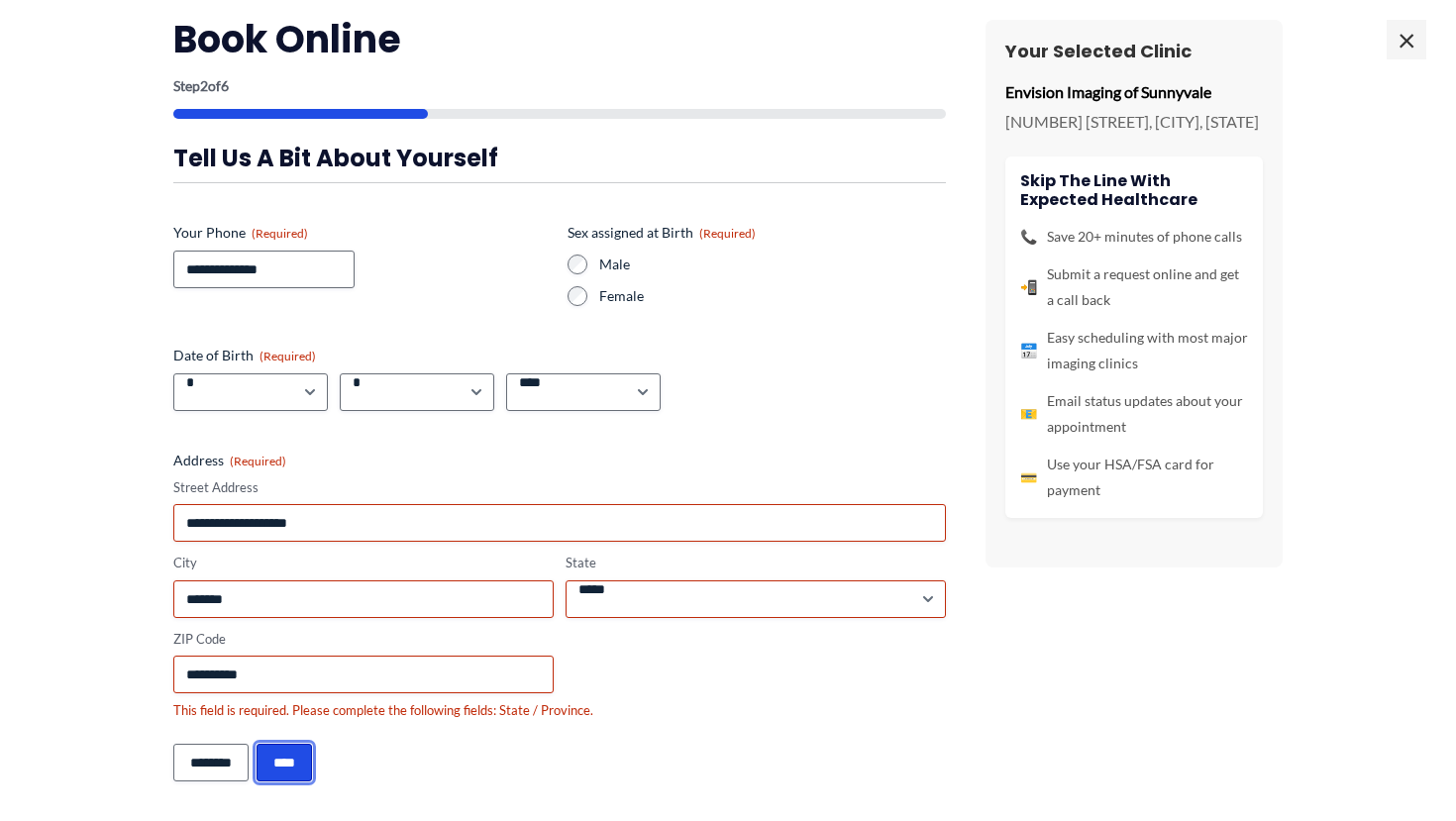 click on "****" at bounding box center (284, 763) 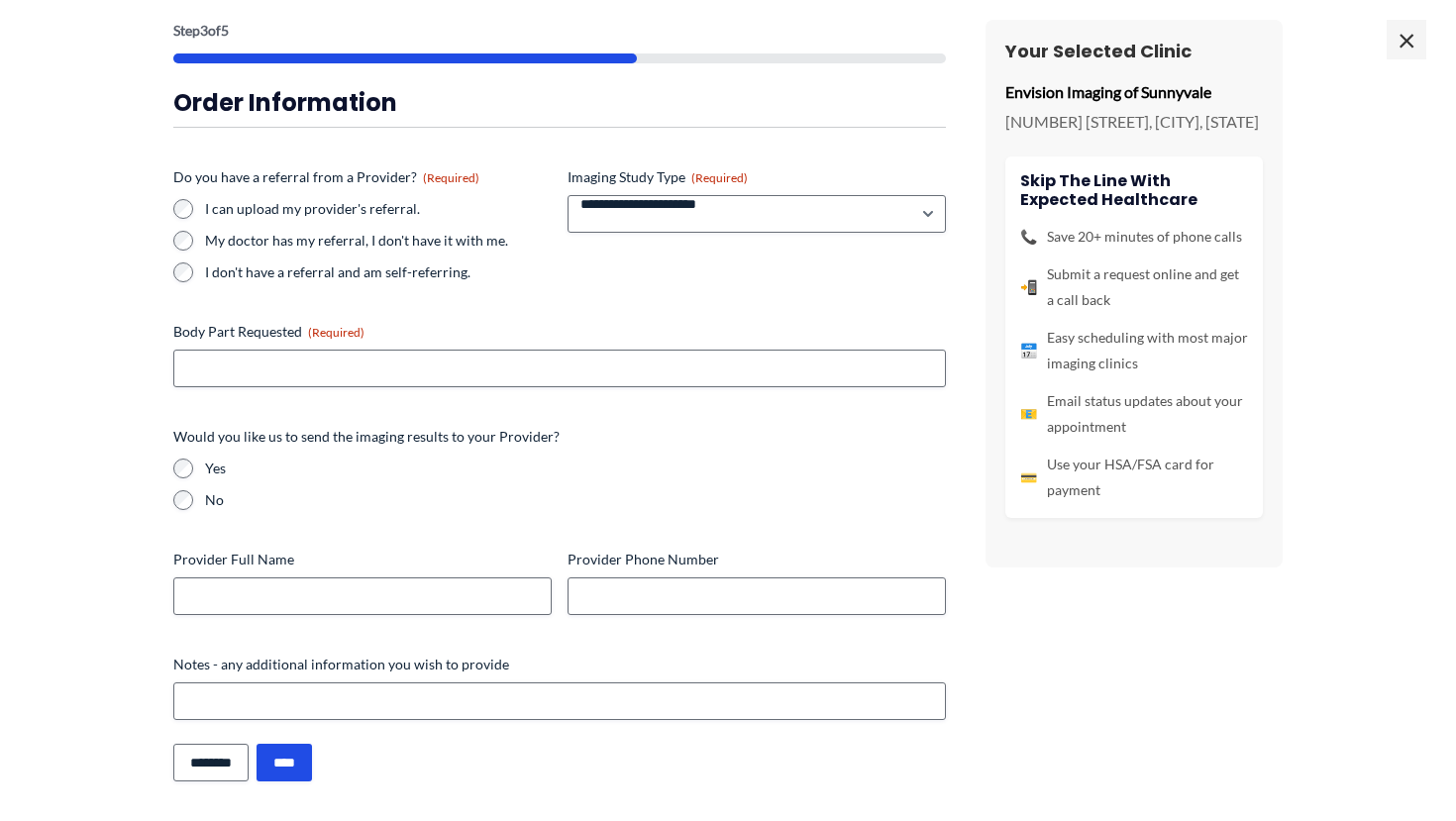 scroll, scrollTop: 782, scrollLeft: 0, axis: vertical 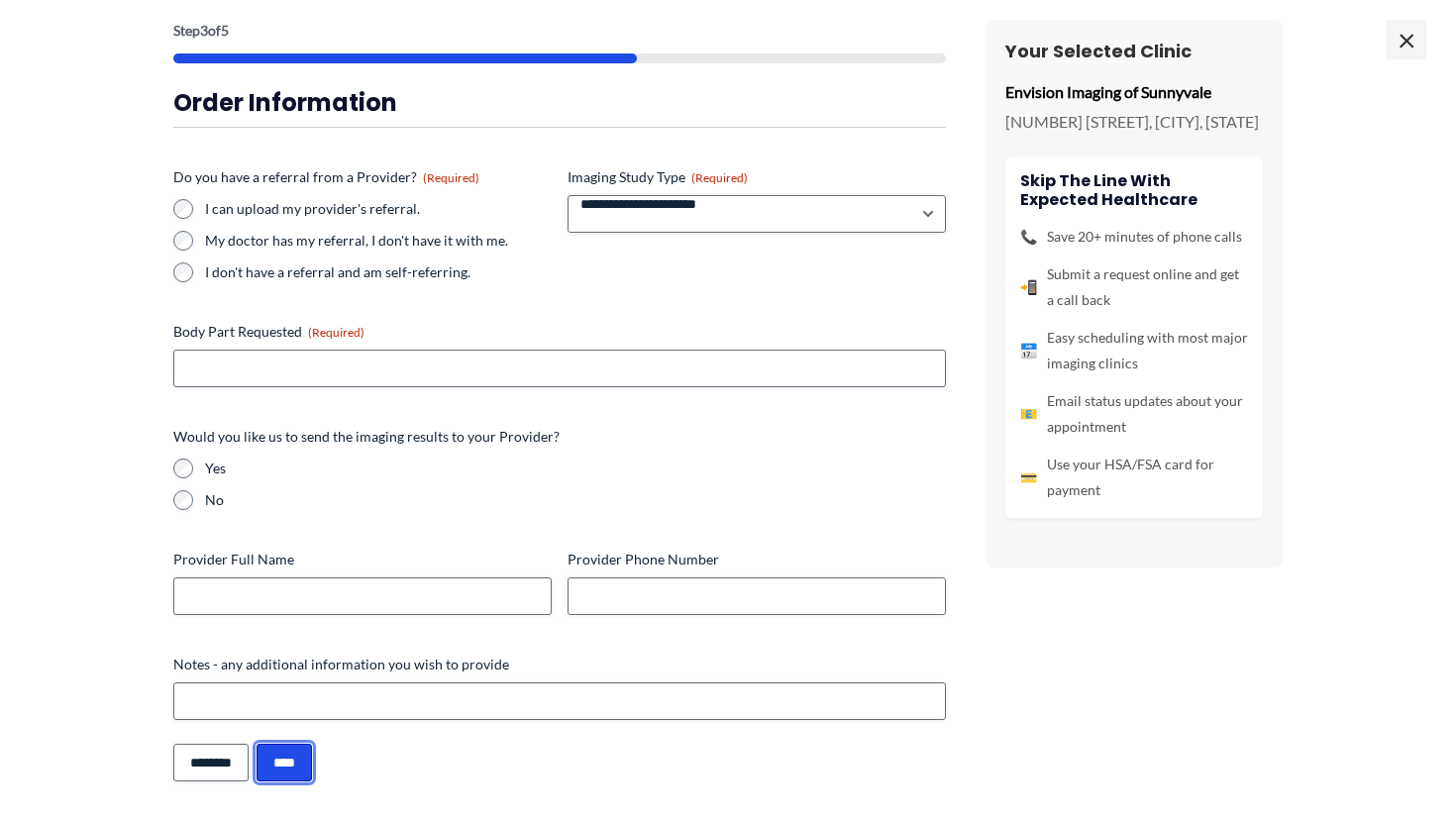 click on "****" at bounding box center [284, 763] 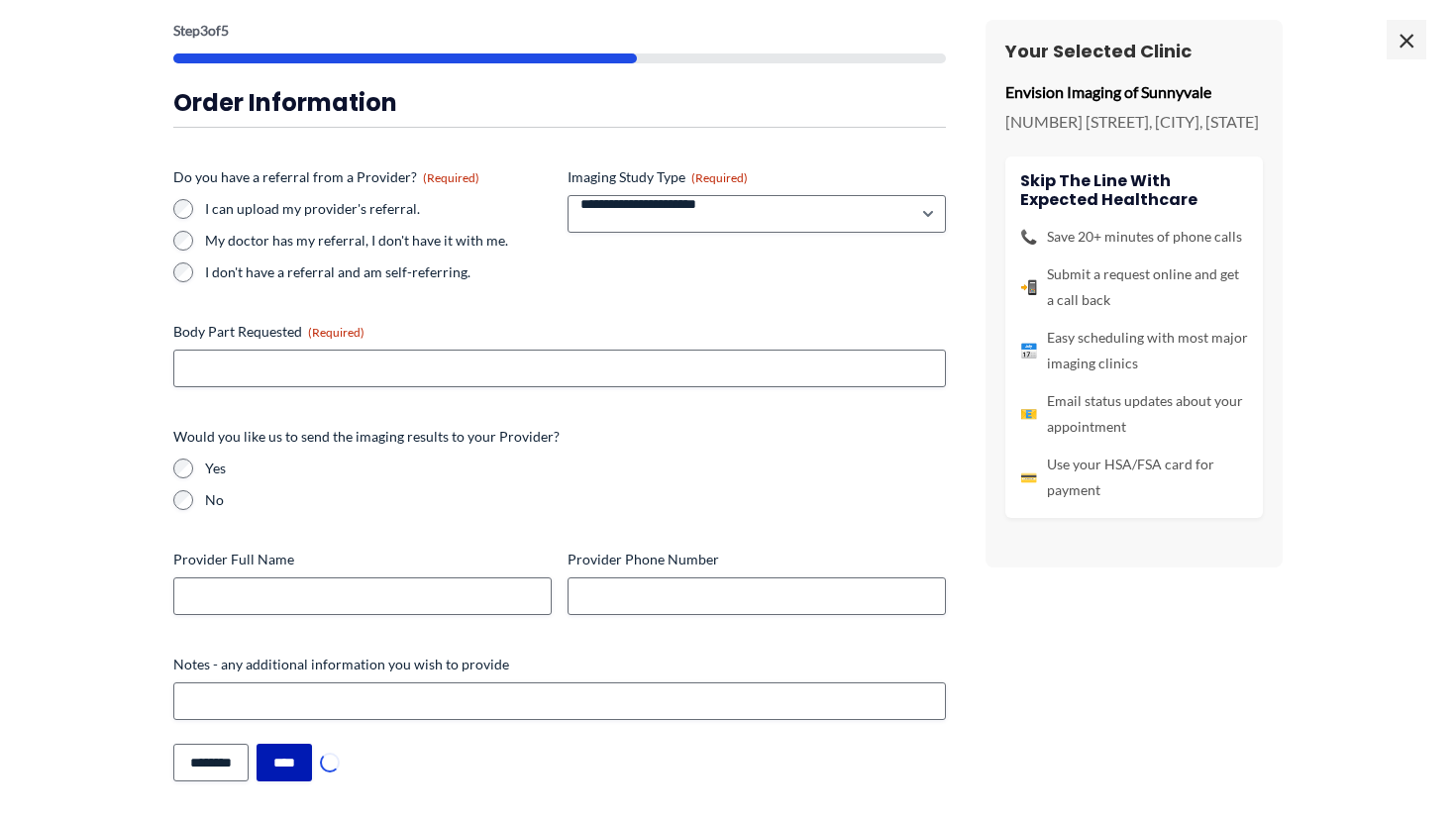 scroll, scrollTop: 0, scrollLeft: 0, axis: both 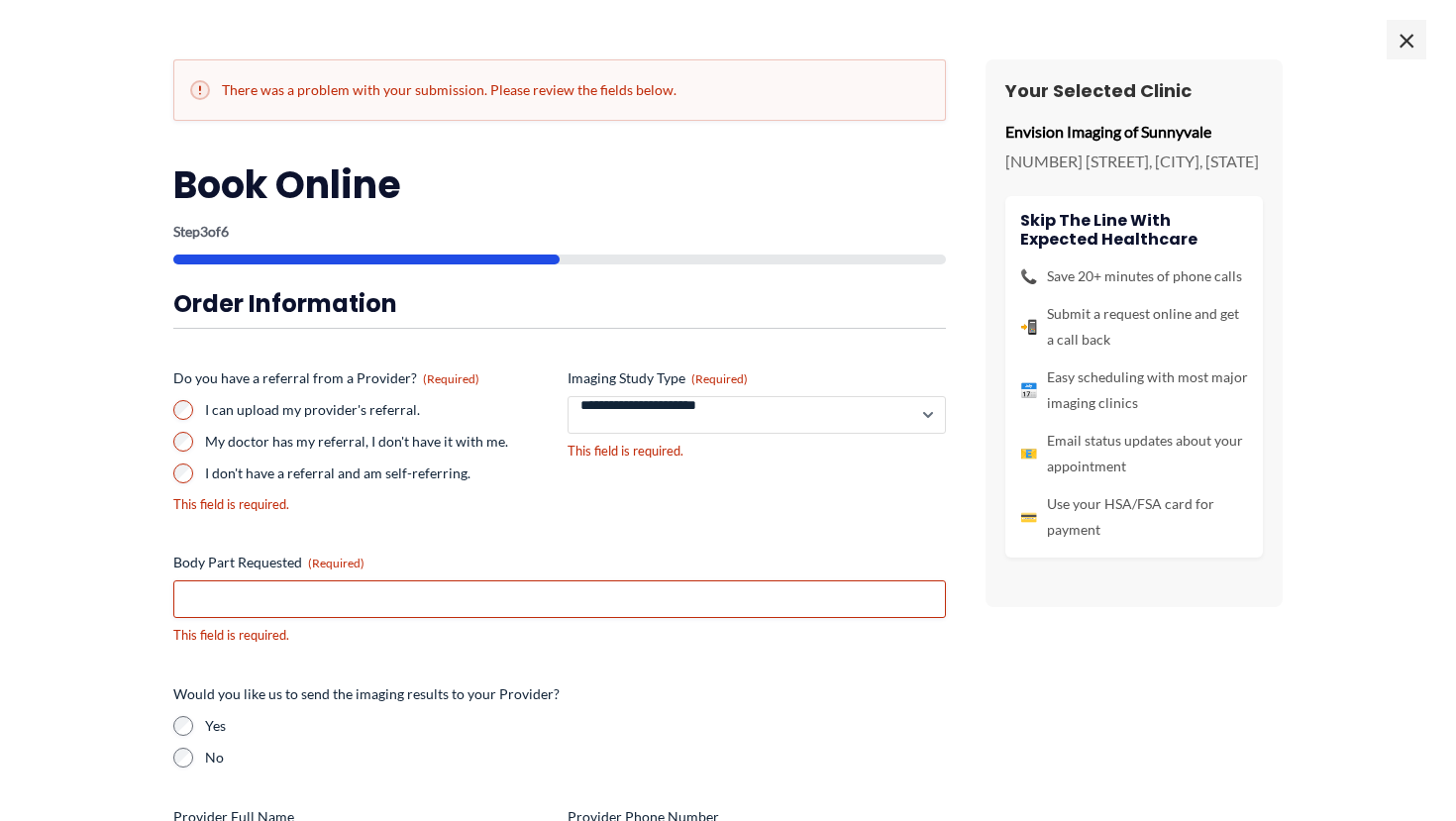 click on "**********" at bounding box center [757, 415] 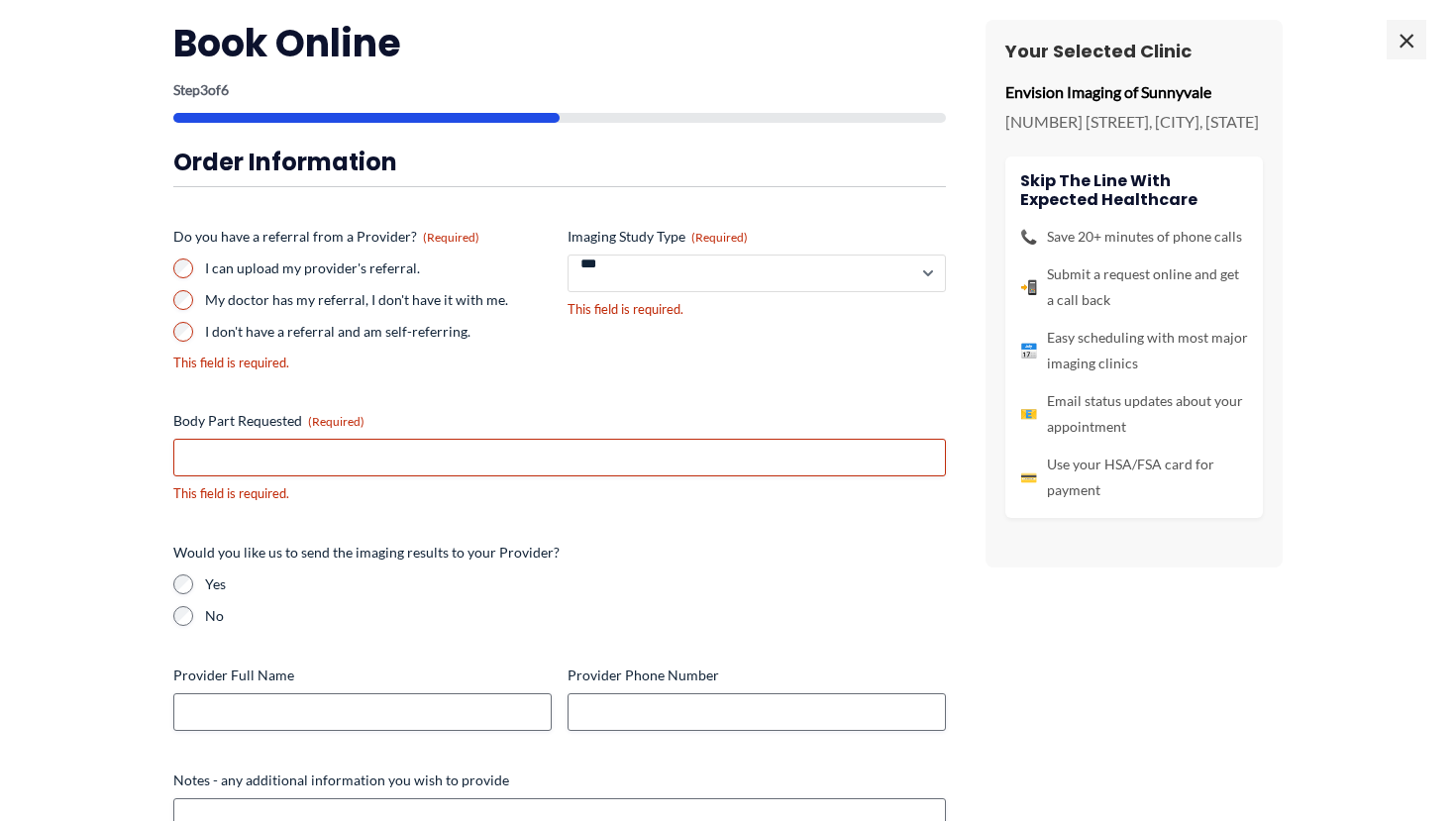 scroll, scrollTop: 257, scrollLeft: 0, axis: vertical 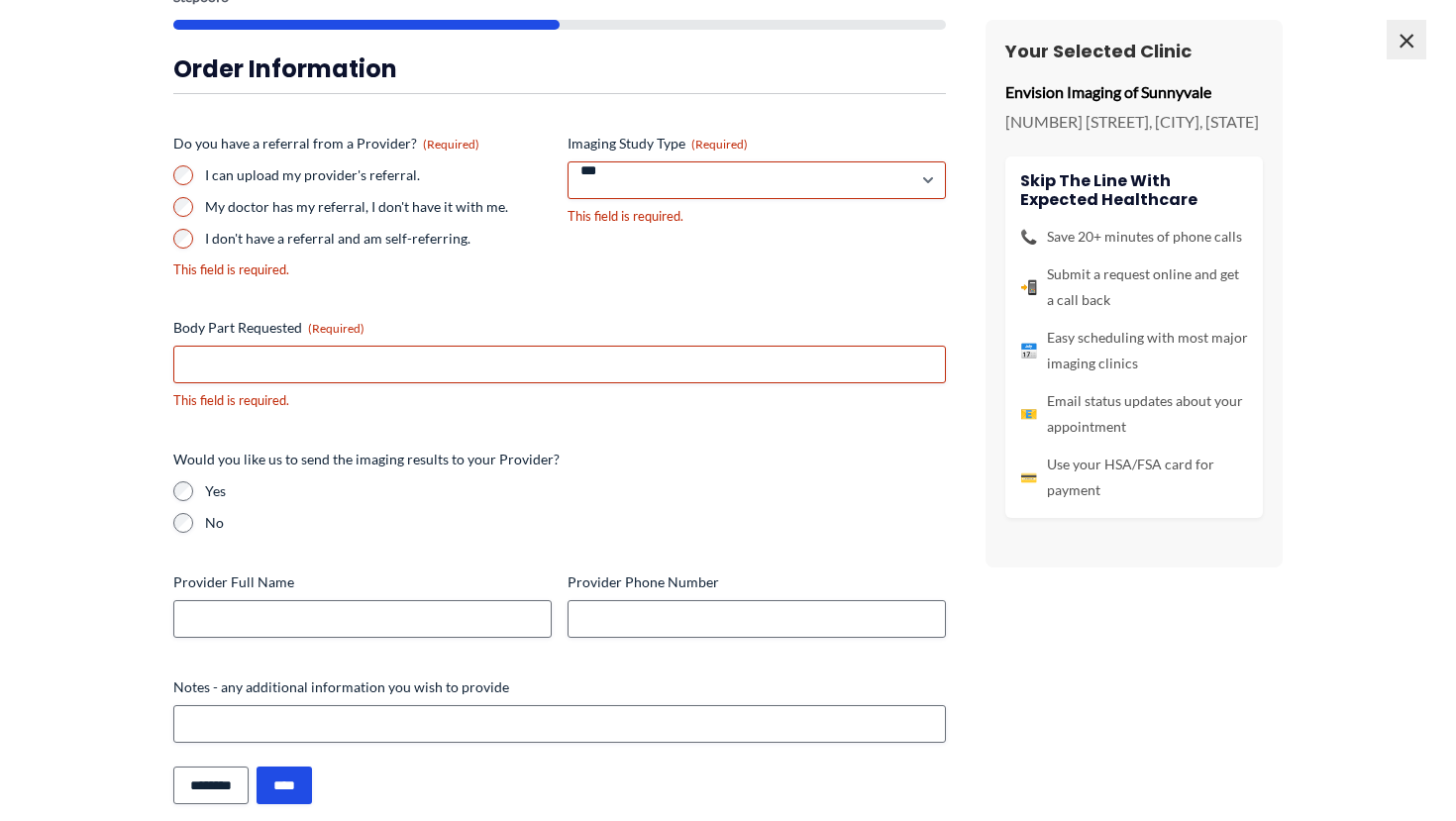 click on "×" at bounding box center [1406, 40] 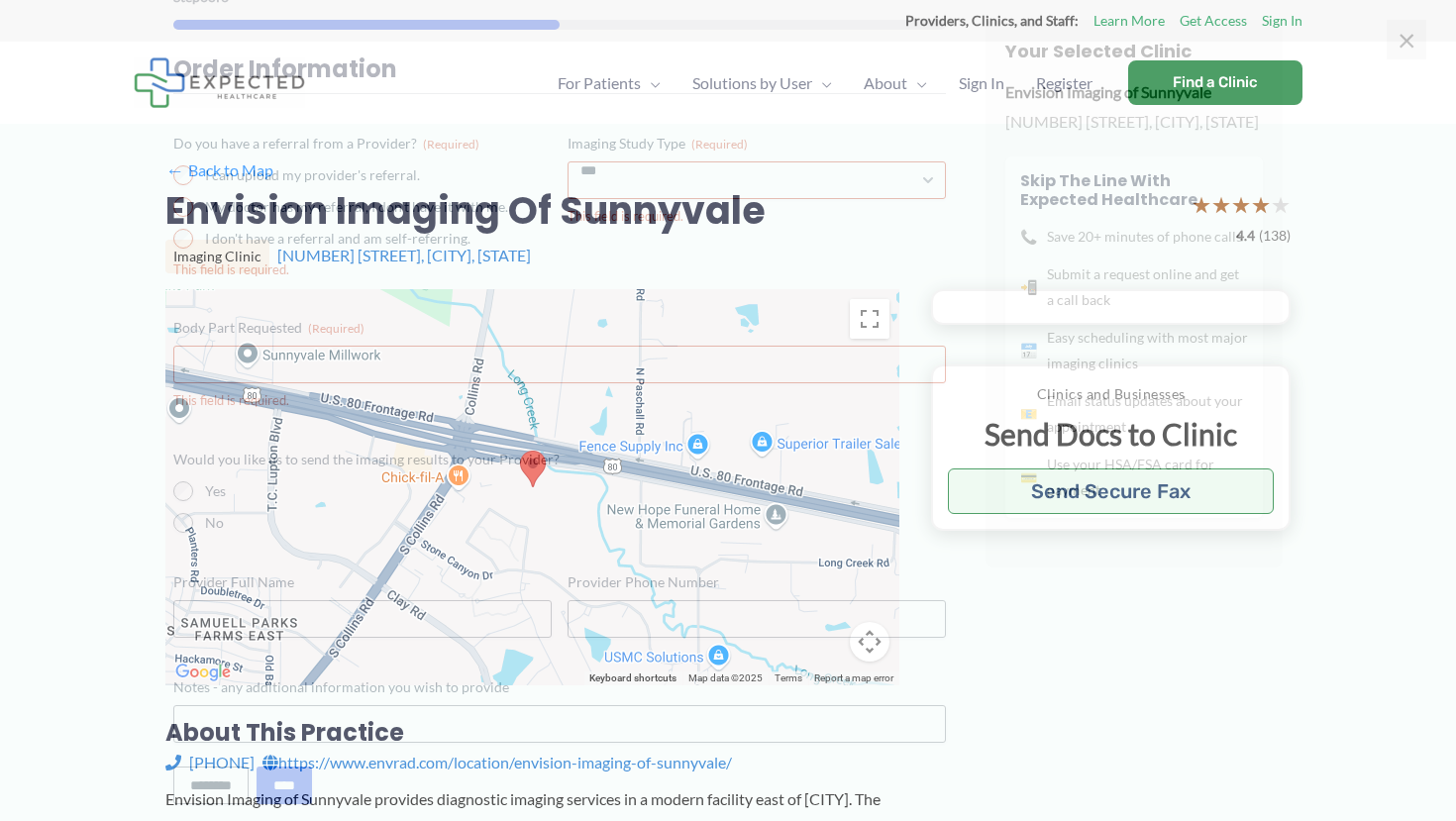 select on "***" 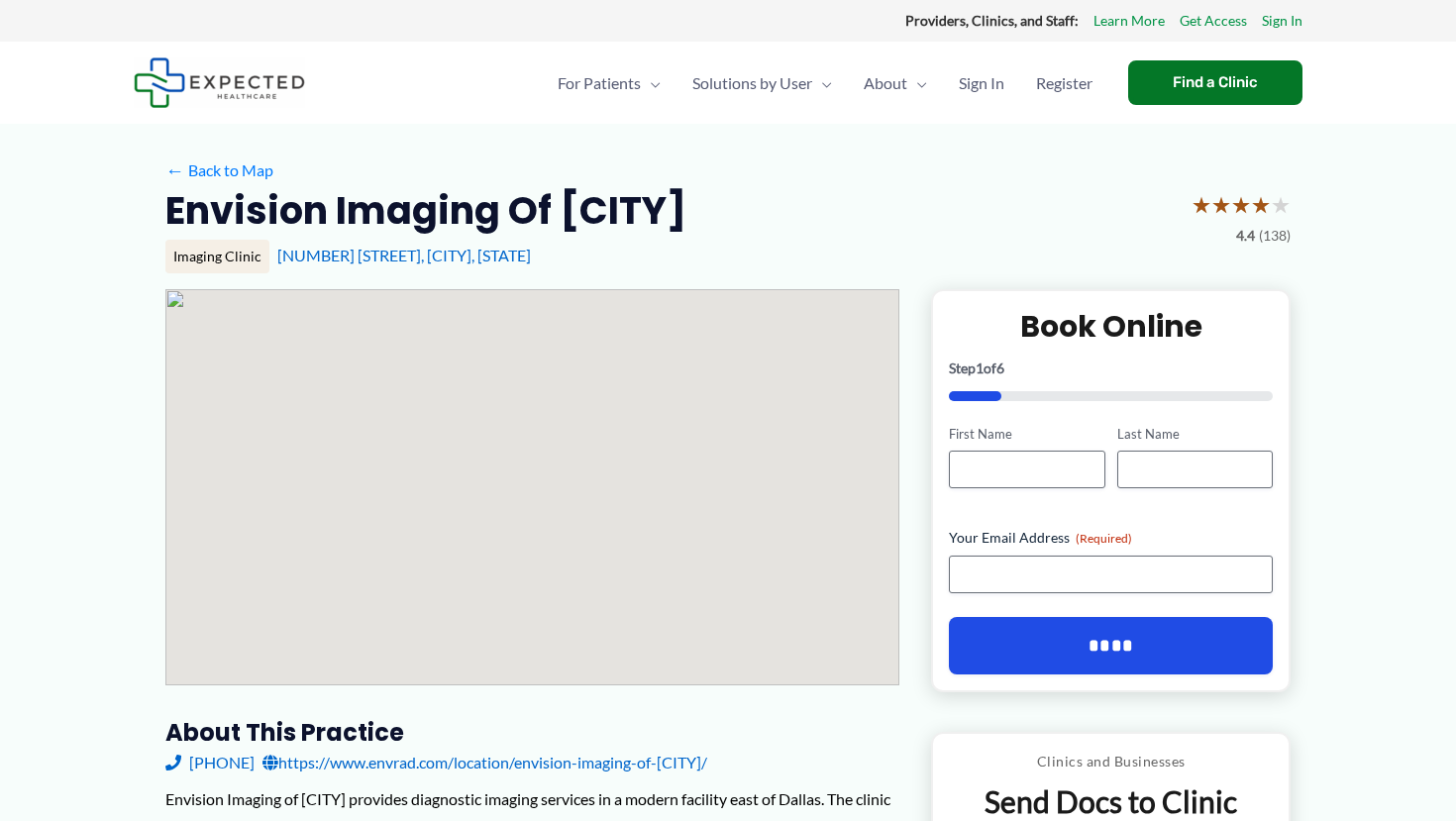 scroll, scrollTop: 842, scrollLeft: 0, axis: vertical 